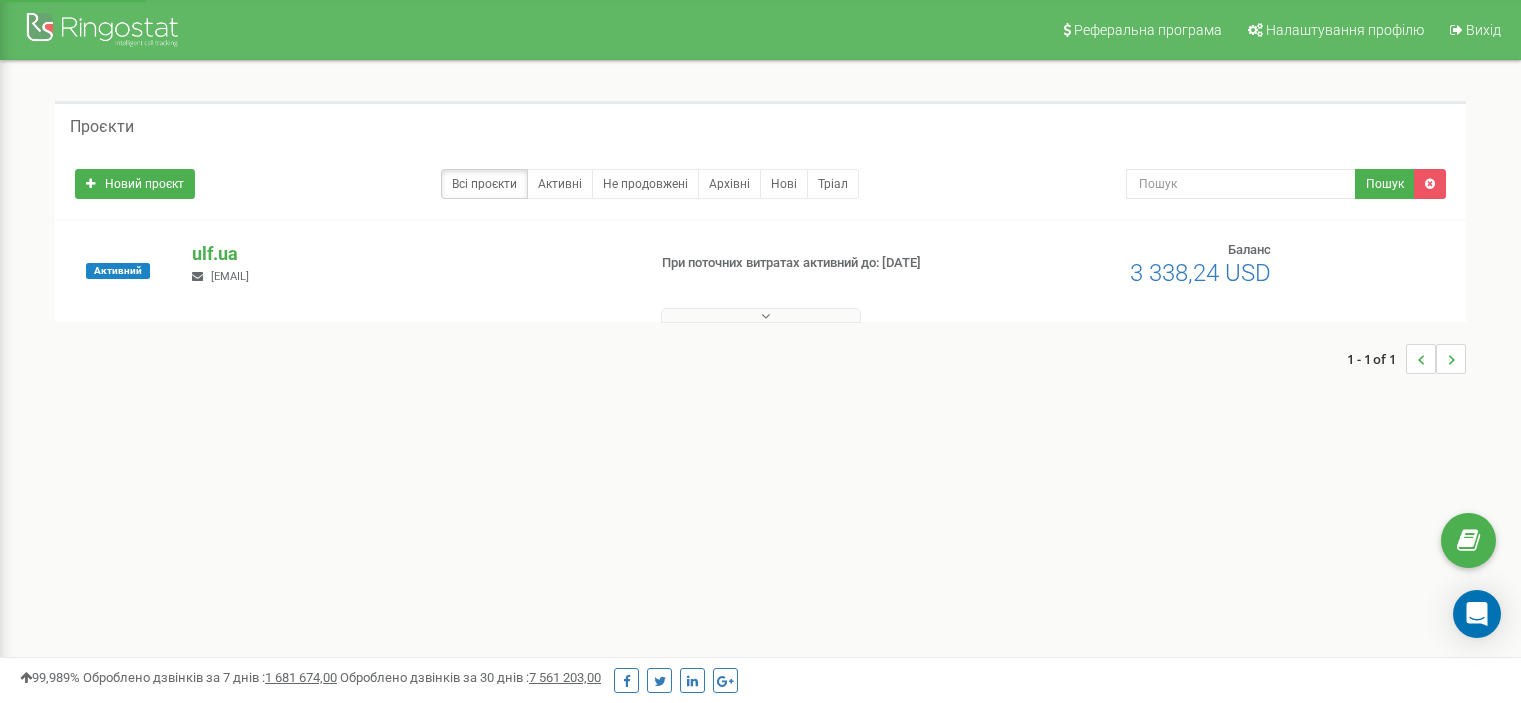 scroll, scrollTop: 0, scrollLeft: 0, axis: both 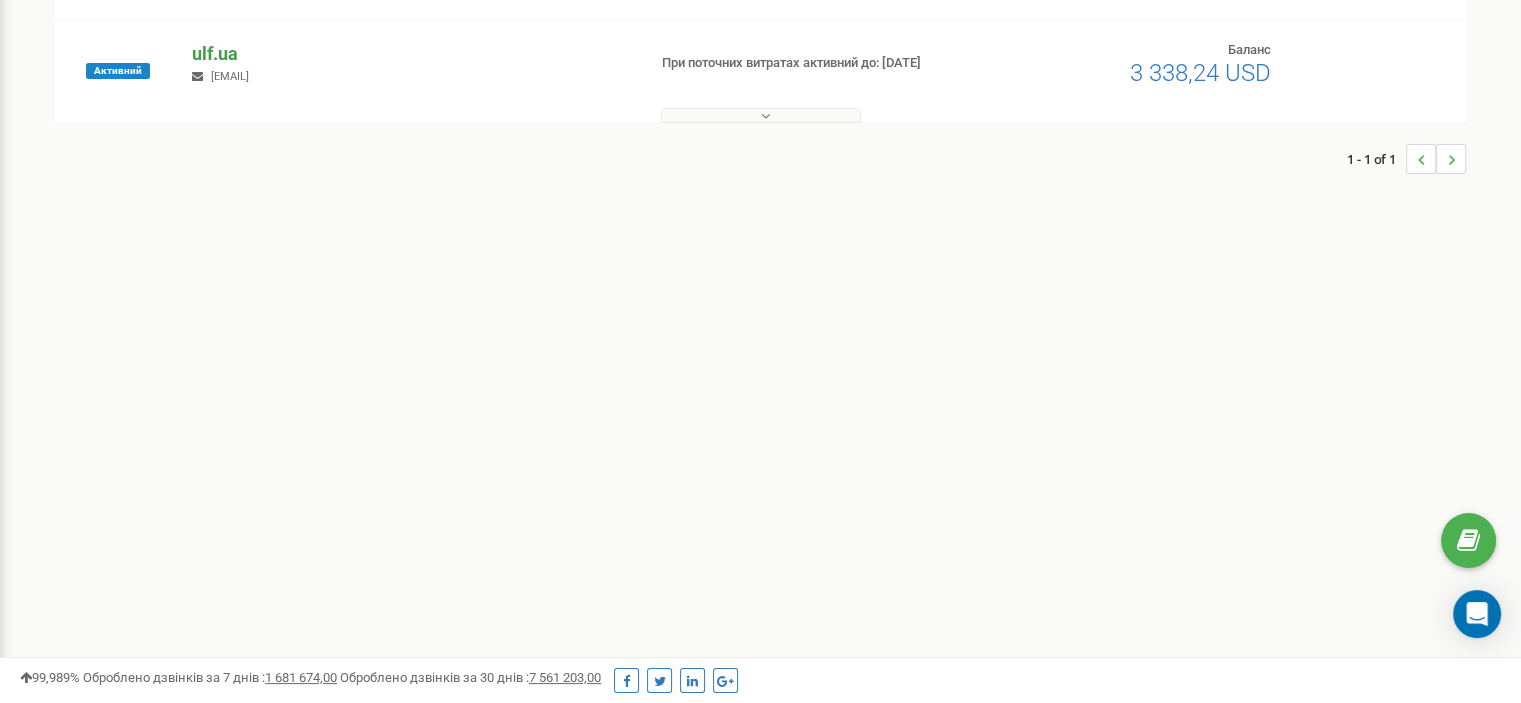 click on "ulf.ua" at bounding box center [410, 54] 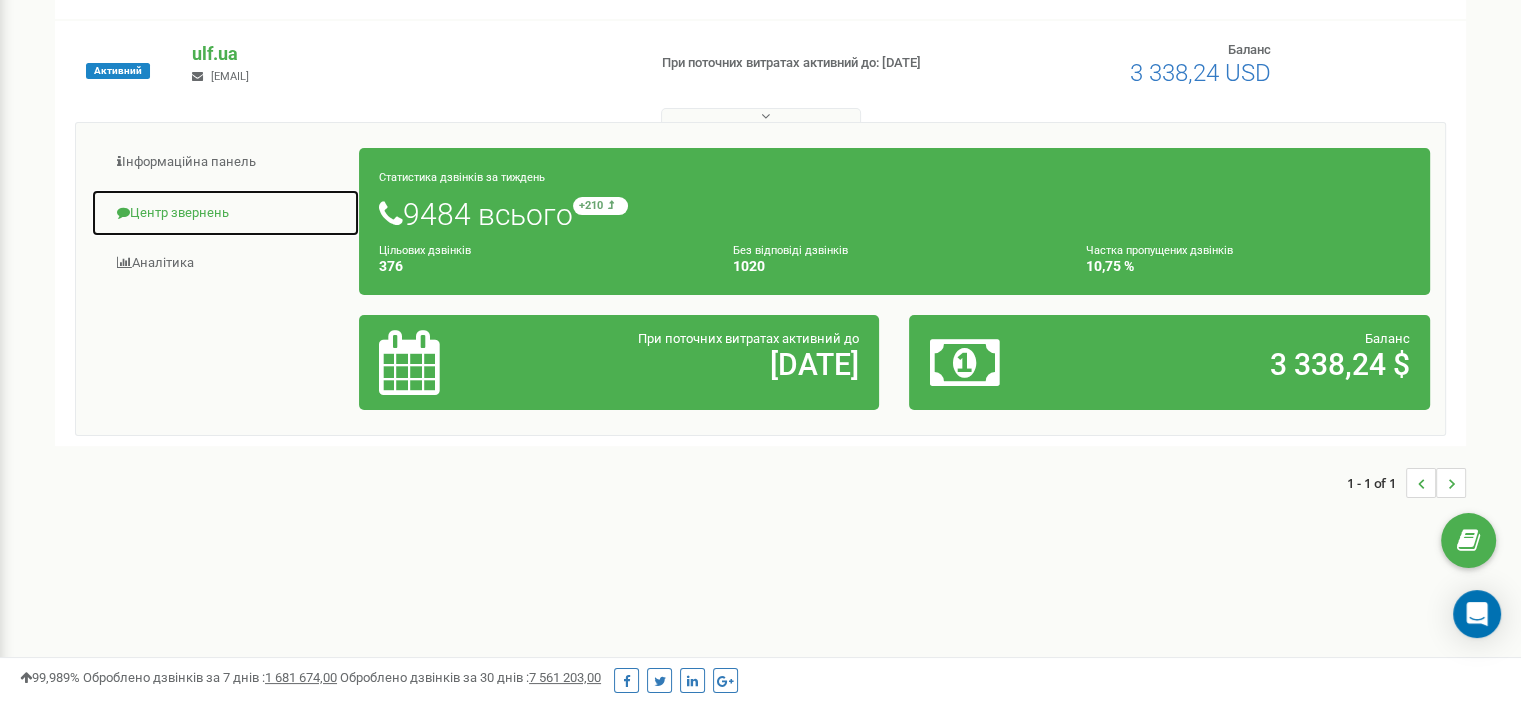 click on "Центр звернень" at bounding box center [225, 213] 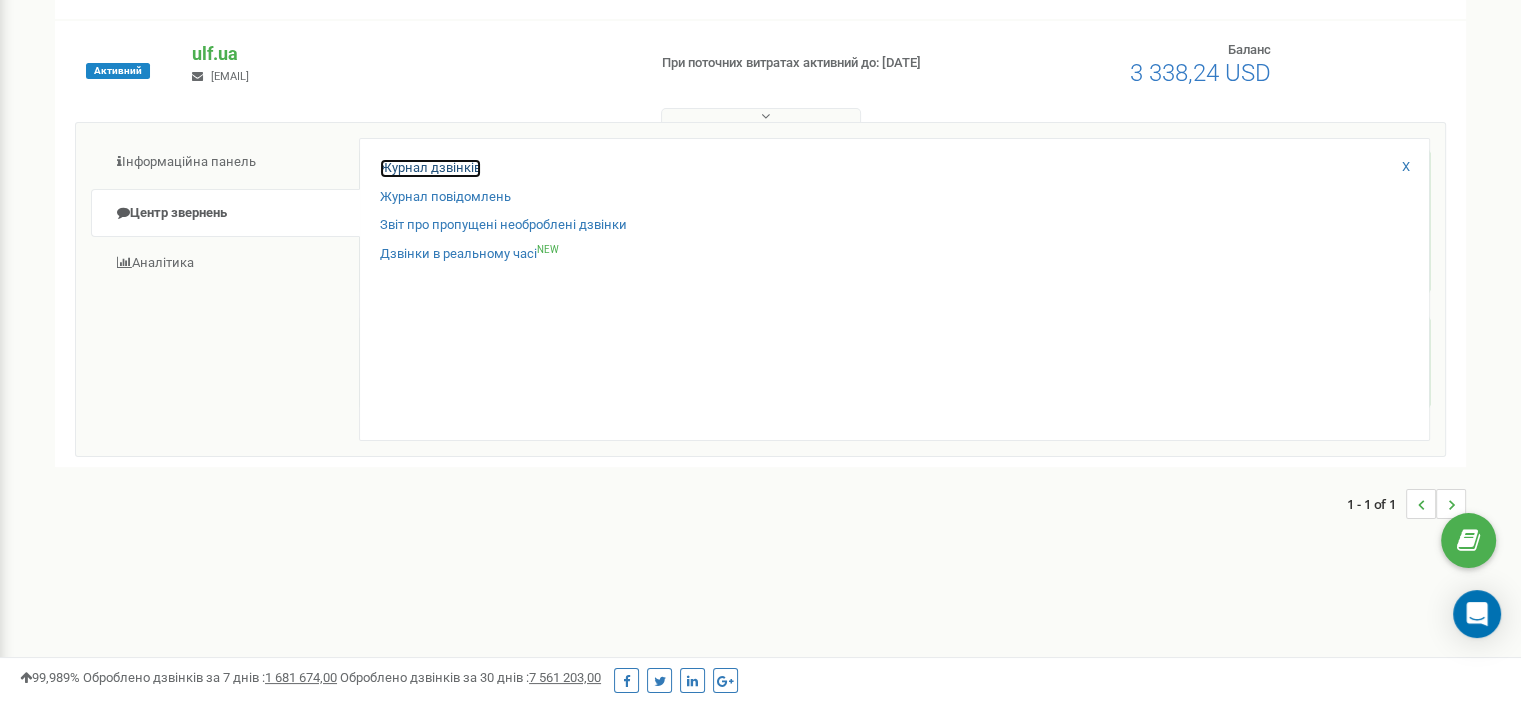 click on "Журнал дзвінків" at bounding box center (430, 168) 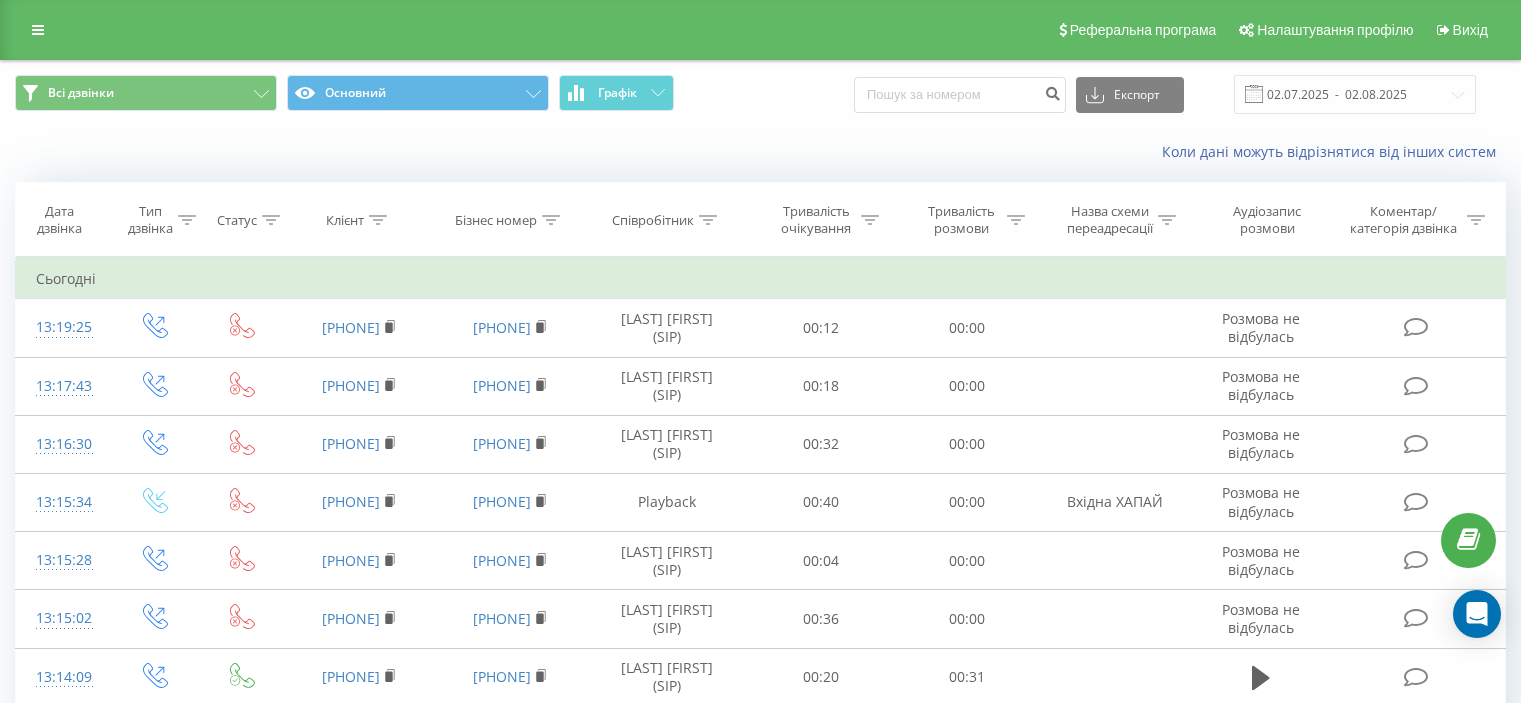 scroll, scrollTop: 0, scrollLeft: 0, axis: both 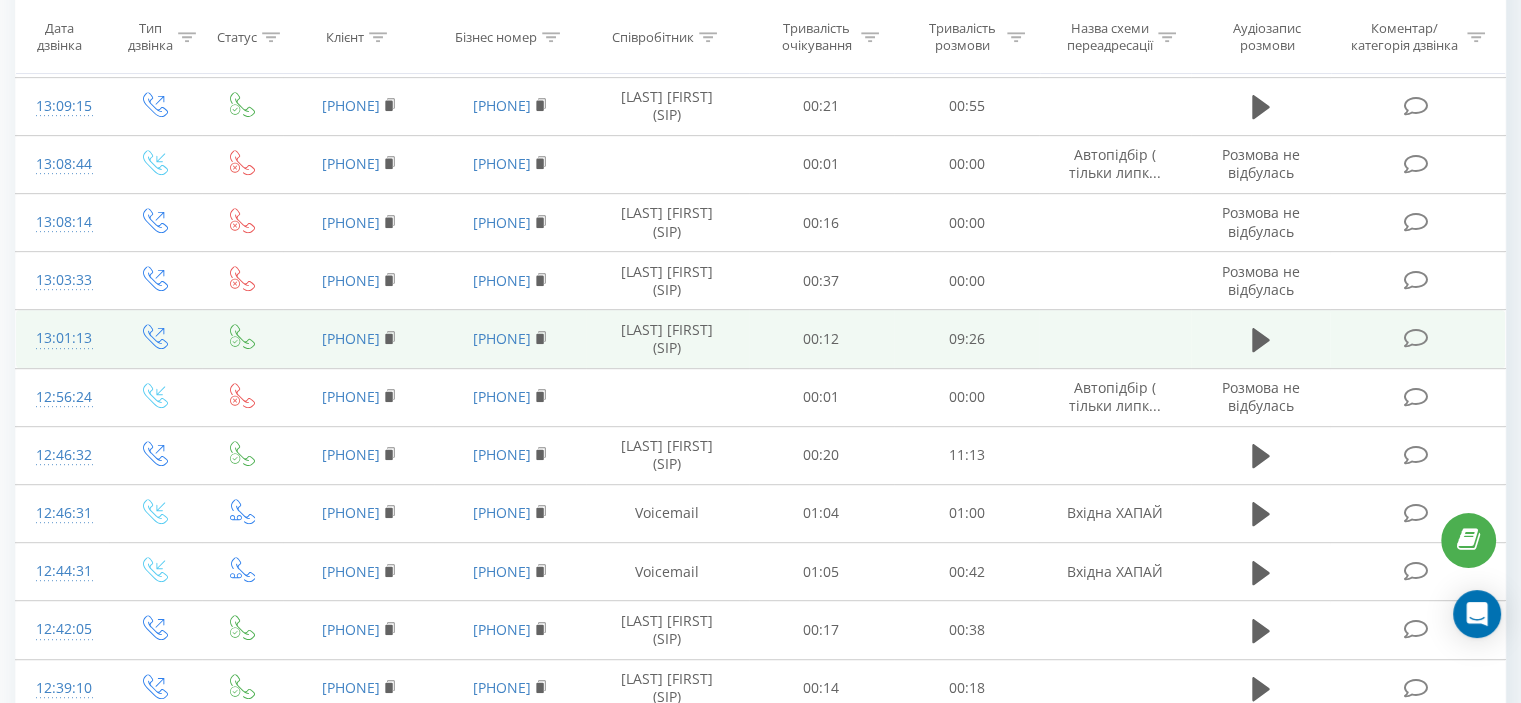click at bounding box center (1261, 339) 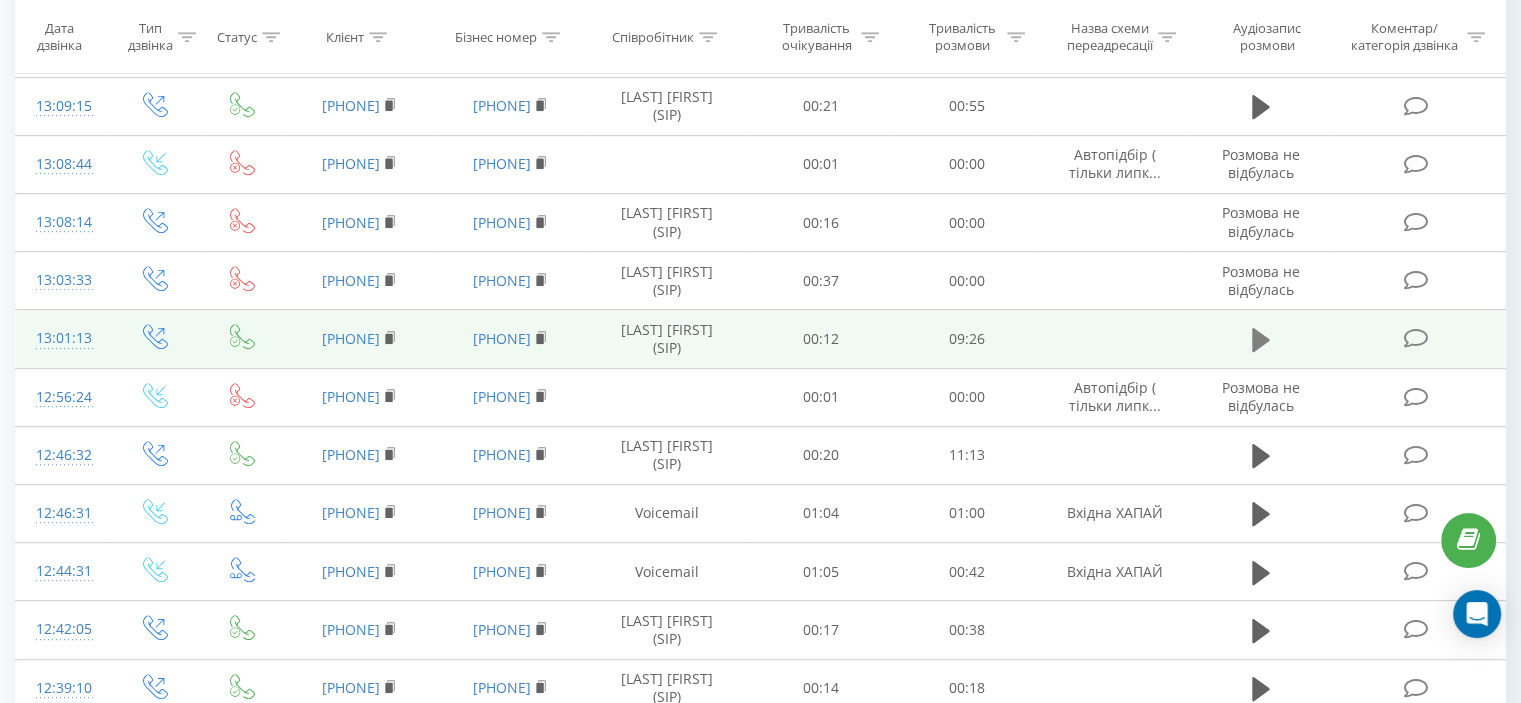 click at bounding box center [1261, 340] 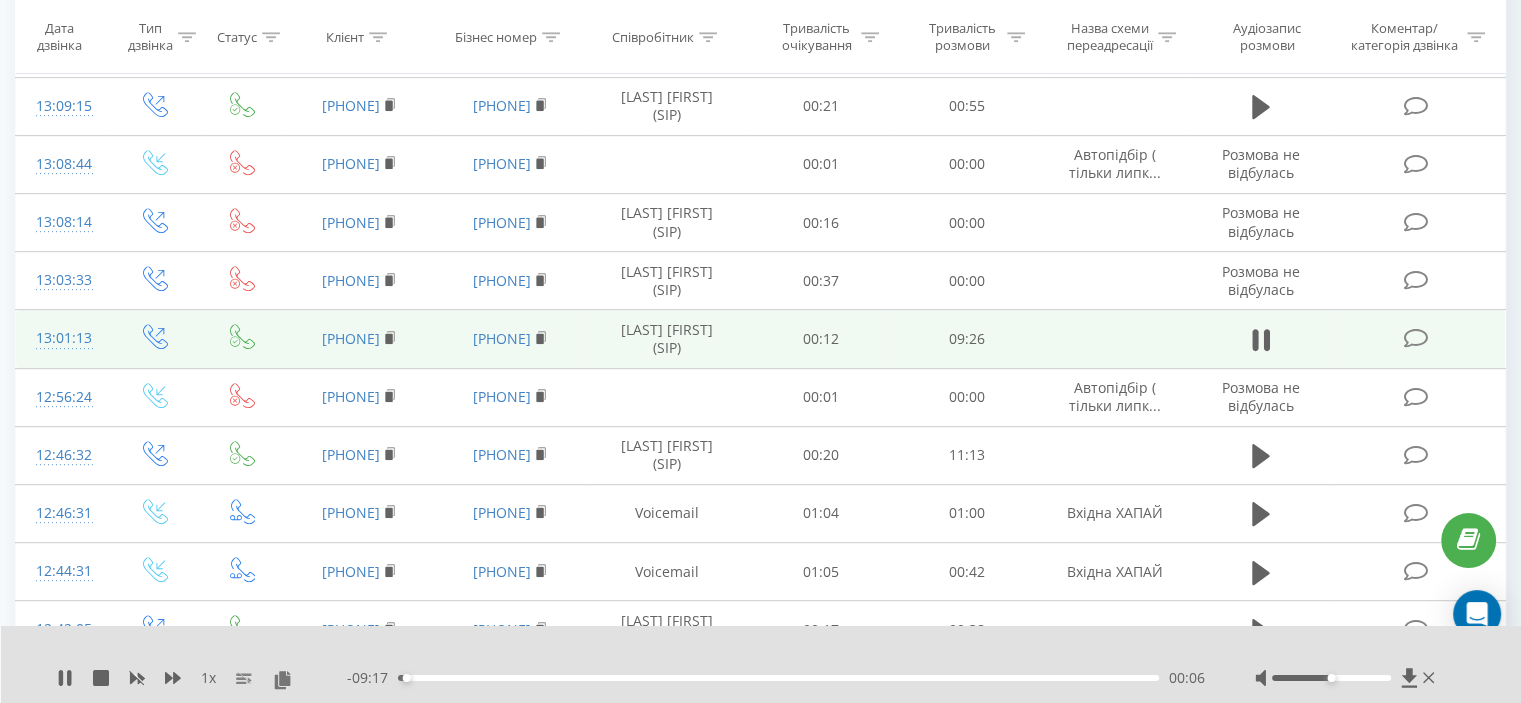 scroll, scrollTop: 820, scrollLeft: 0, axis: vertical 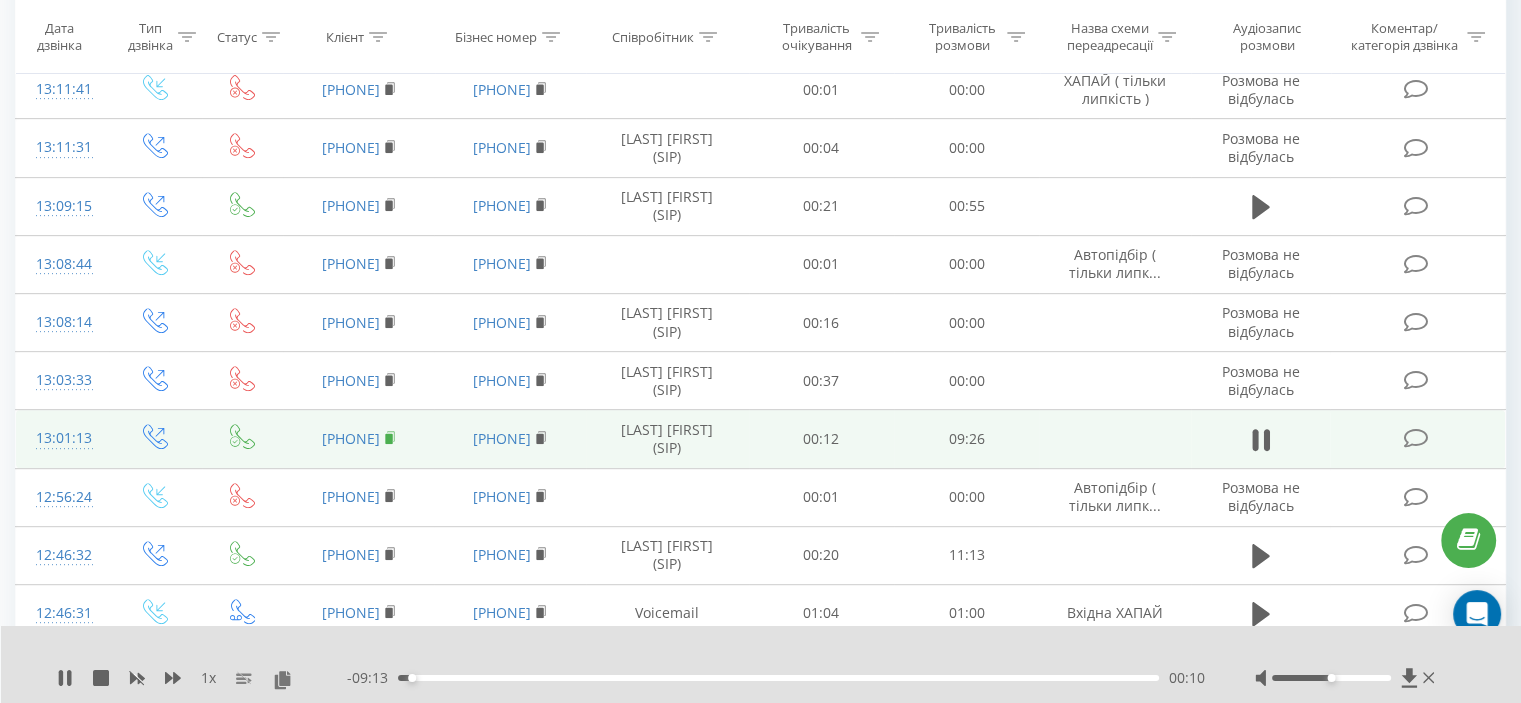drag, startPoint x: 423, startPoint y: 422, endPoint x: 360, endPoint y: 444, distance: 66.730804 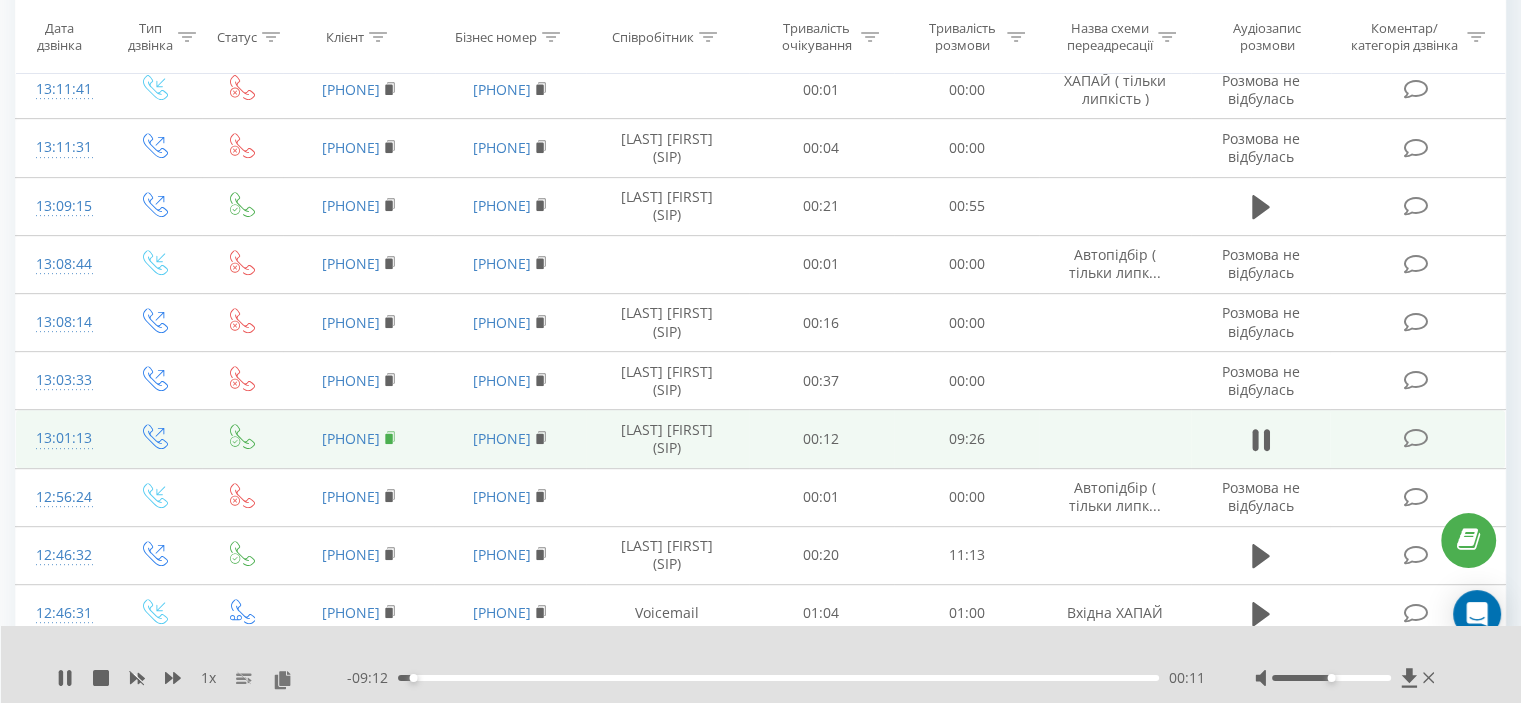 click 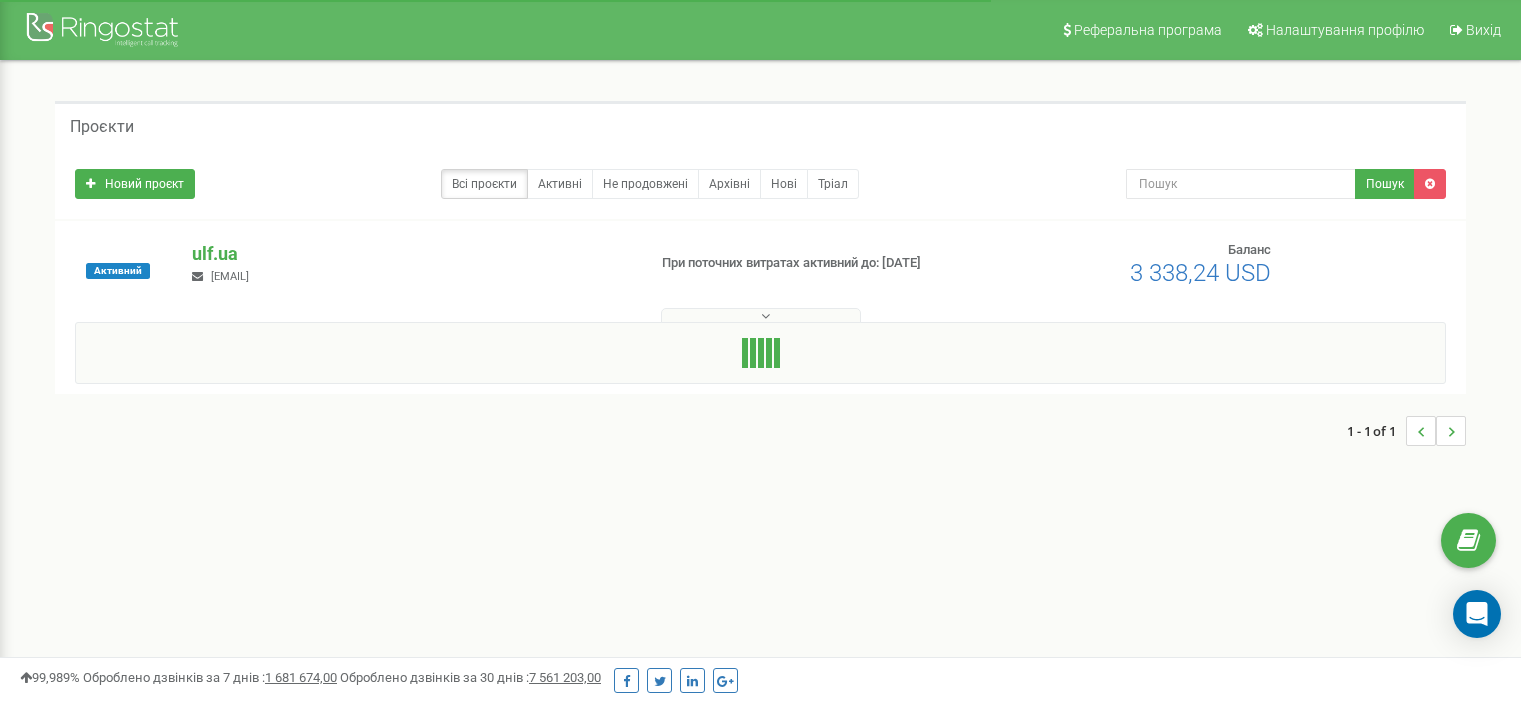 scroll, scrollTop: 0, scrollLeft: 0, axis: both 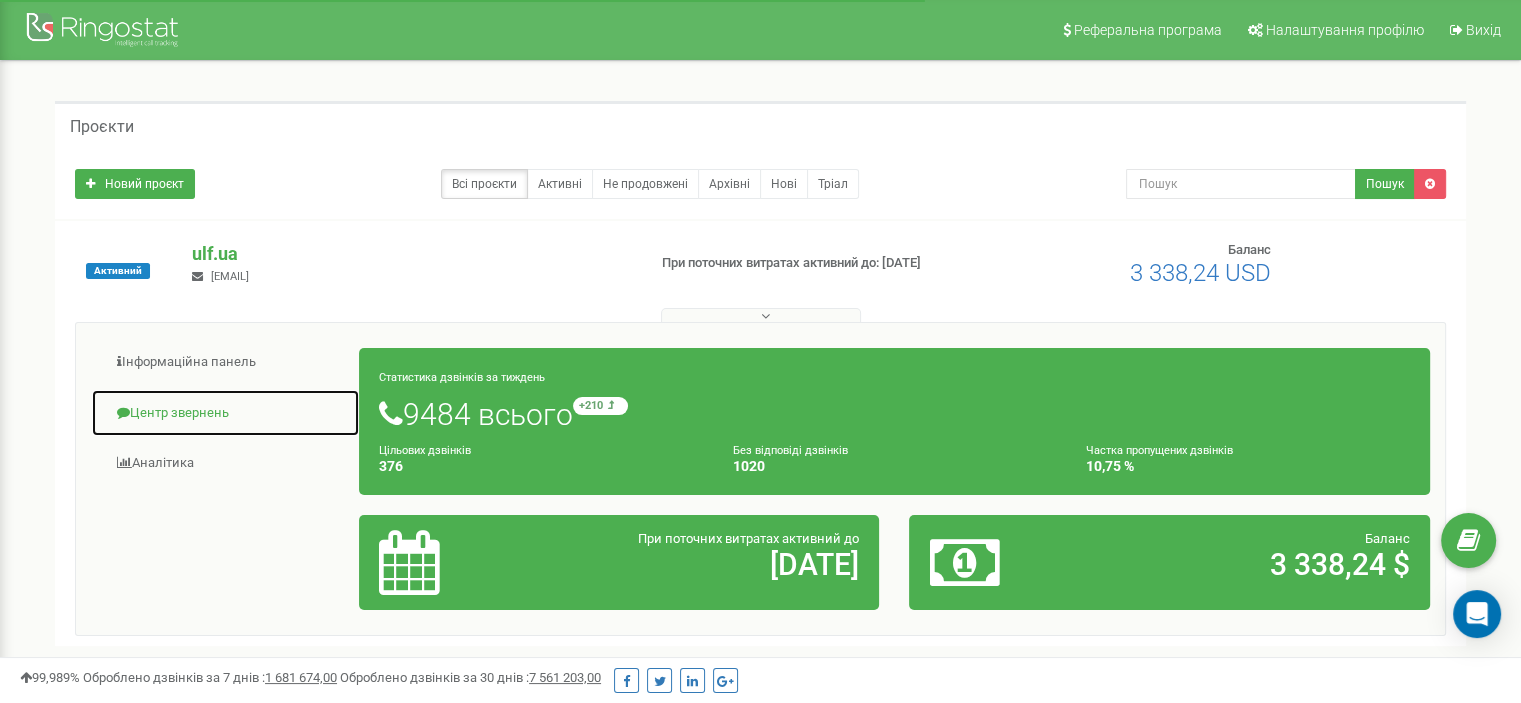 click on "Центр звернень" at bounding box center [225, 413] 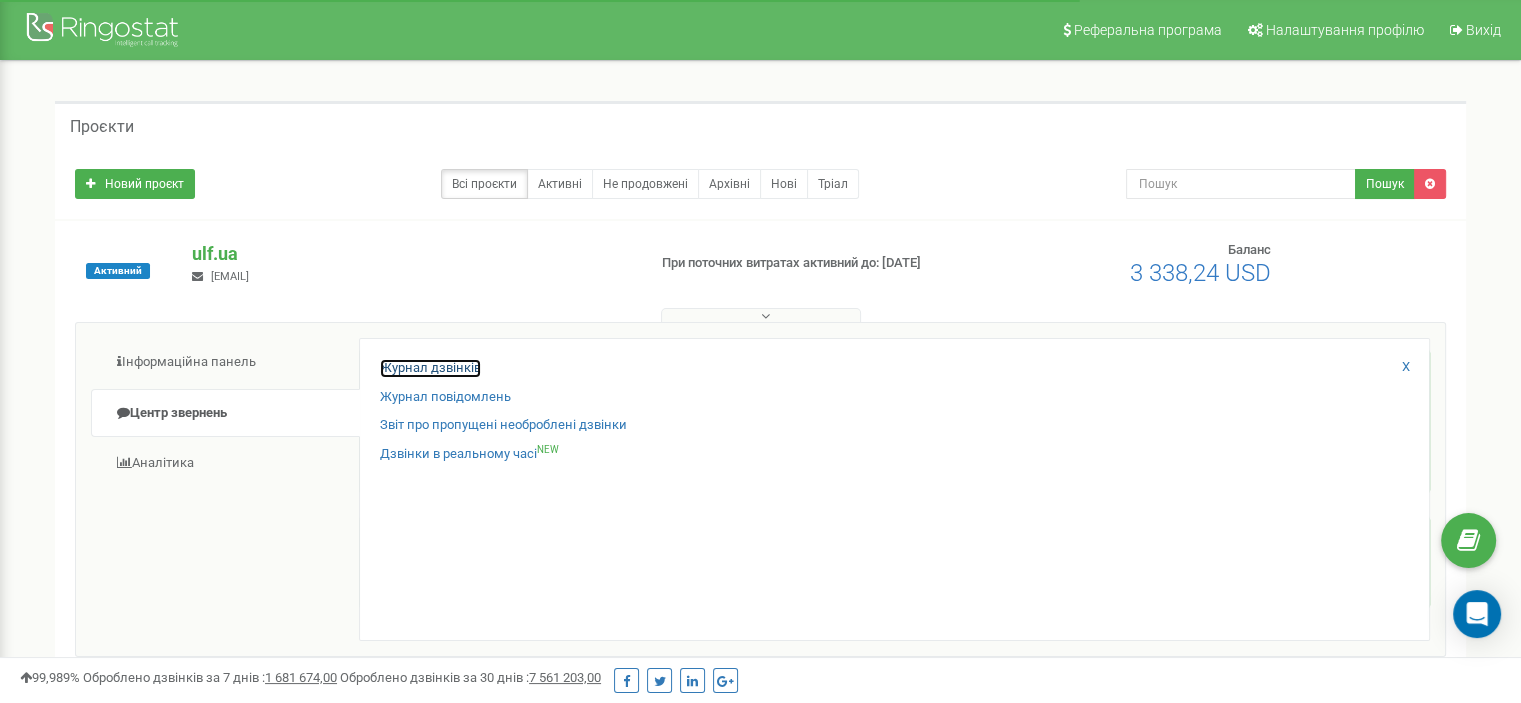 click on "Журнал дзвінків" at bounding box center (430, 368) 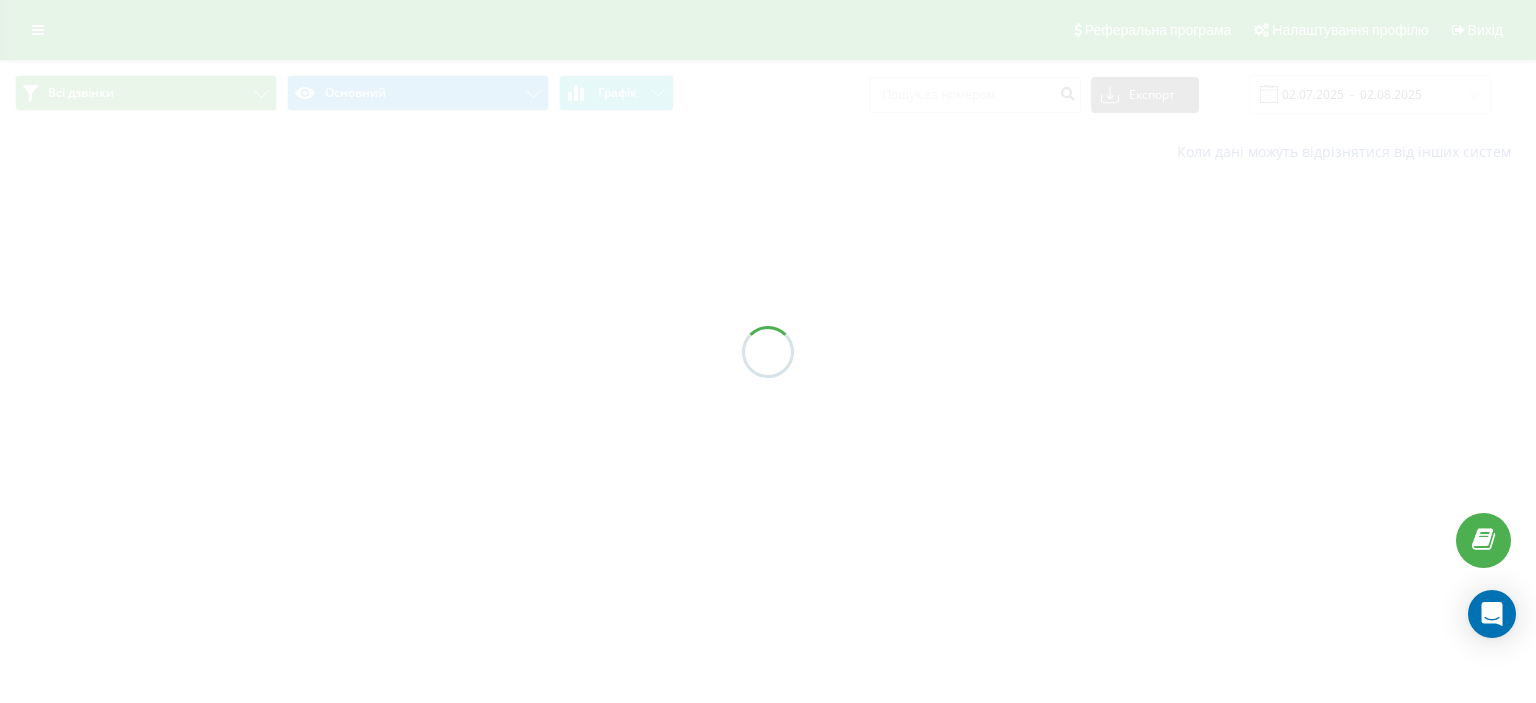 scroll, scrollTop: 0, scrollLeft: 0, axis: both 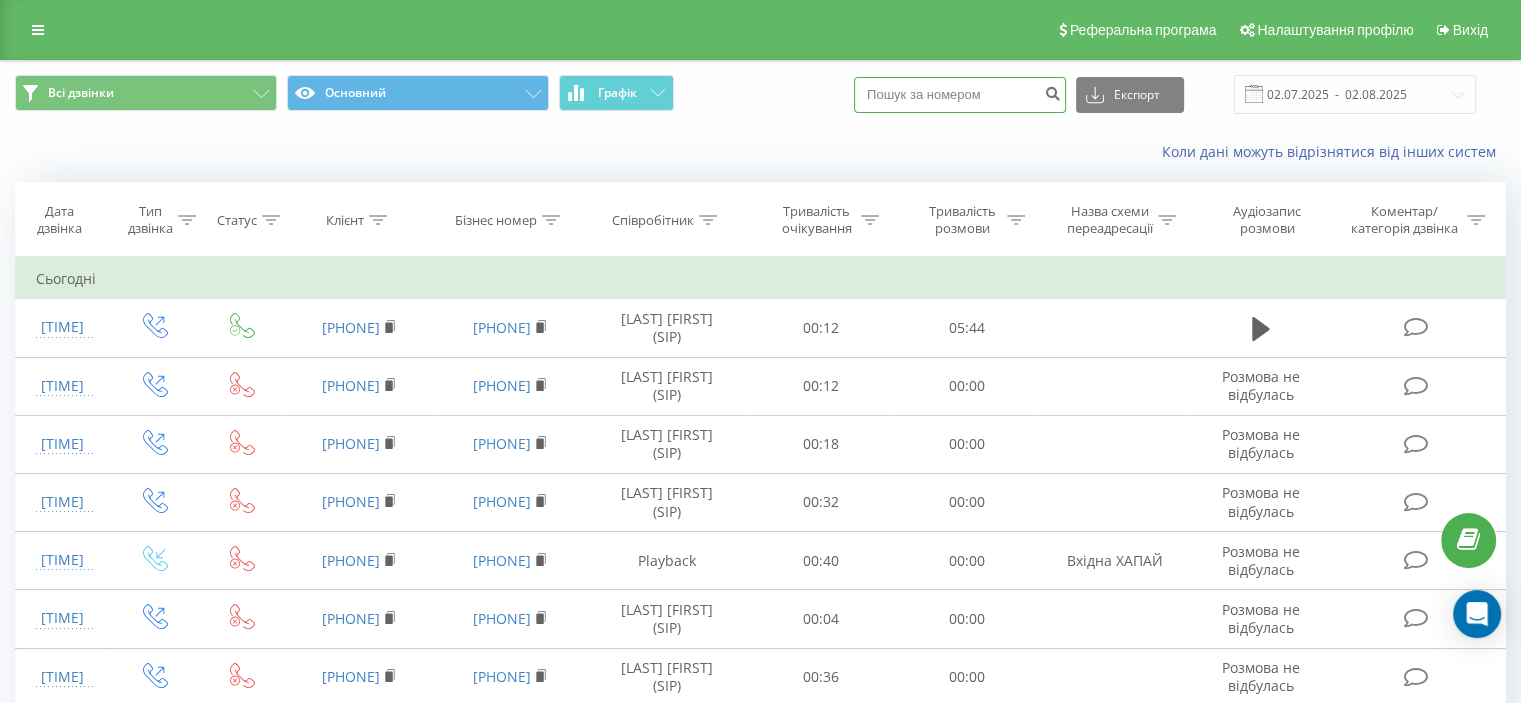click at bounding box center [960, 95] 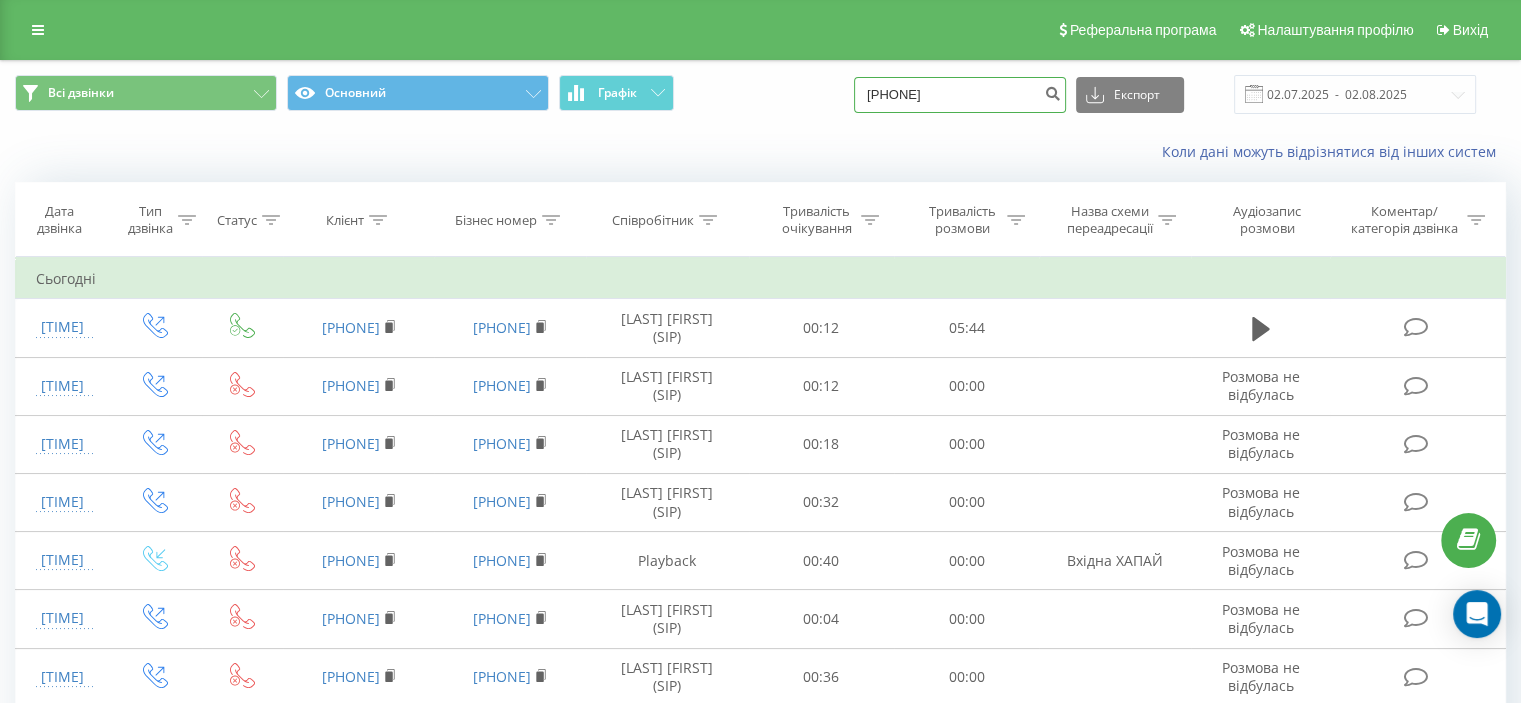 drag, startPoint x: 908, startPoint y: 92, endPoint x: 868, endPoint y: 95, distance: 40.112343 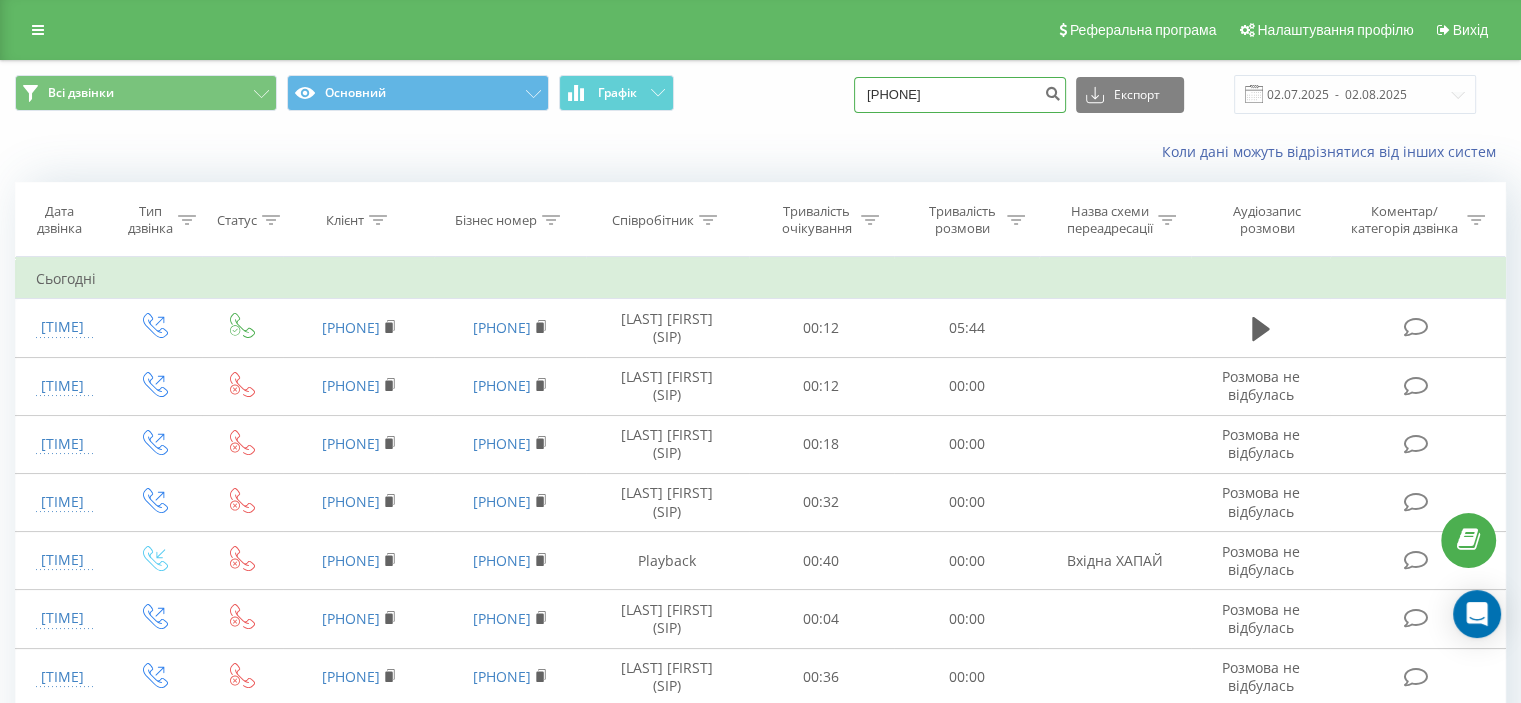 type on "0973008386" 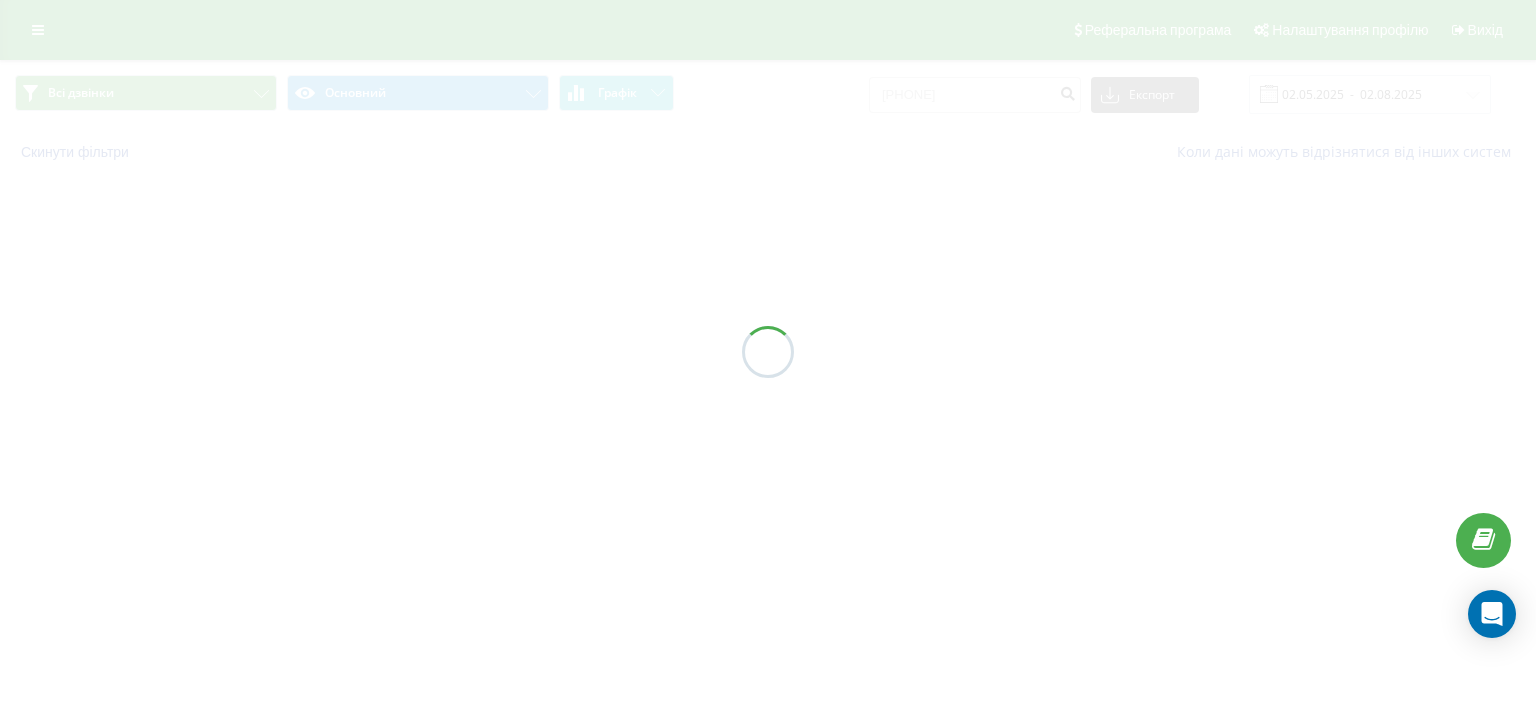 scroll, scrollTop: 0, scrollLeft: 0, axis: both 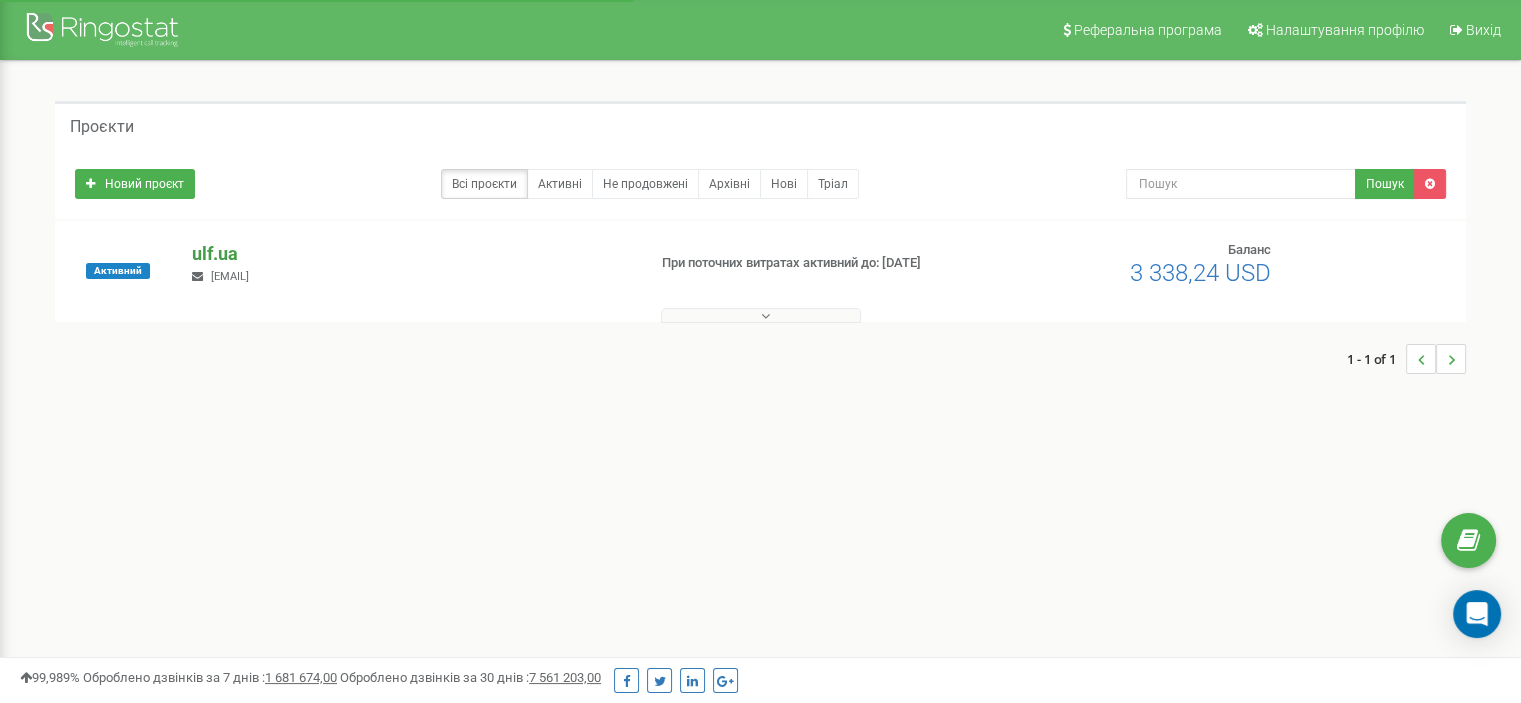 click on "ulf.ua" at bounding box center (410, 254) 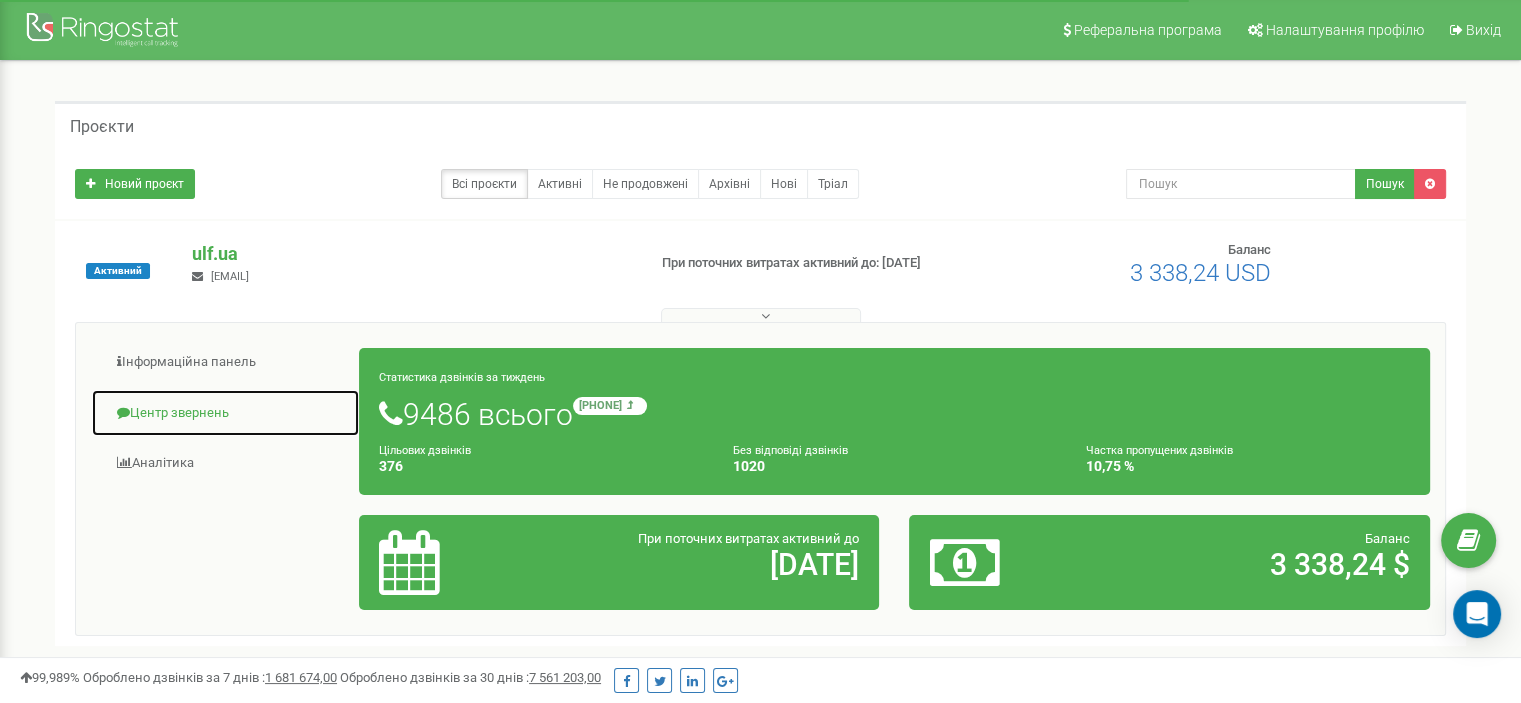 click on "Центр звернень" at bounding box center (225, 413) 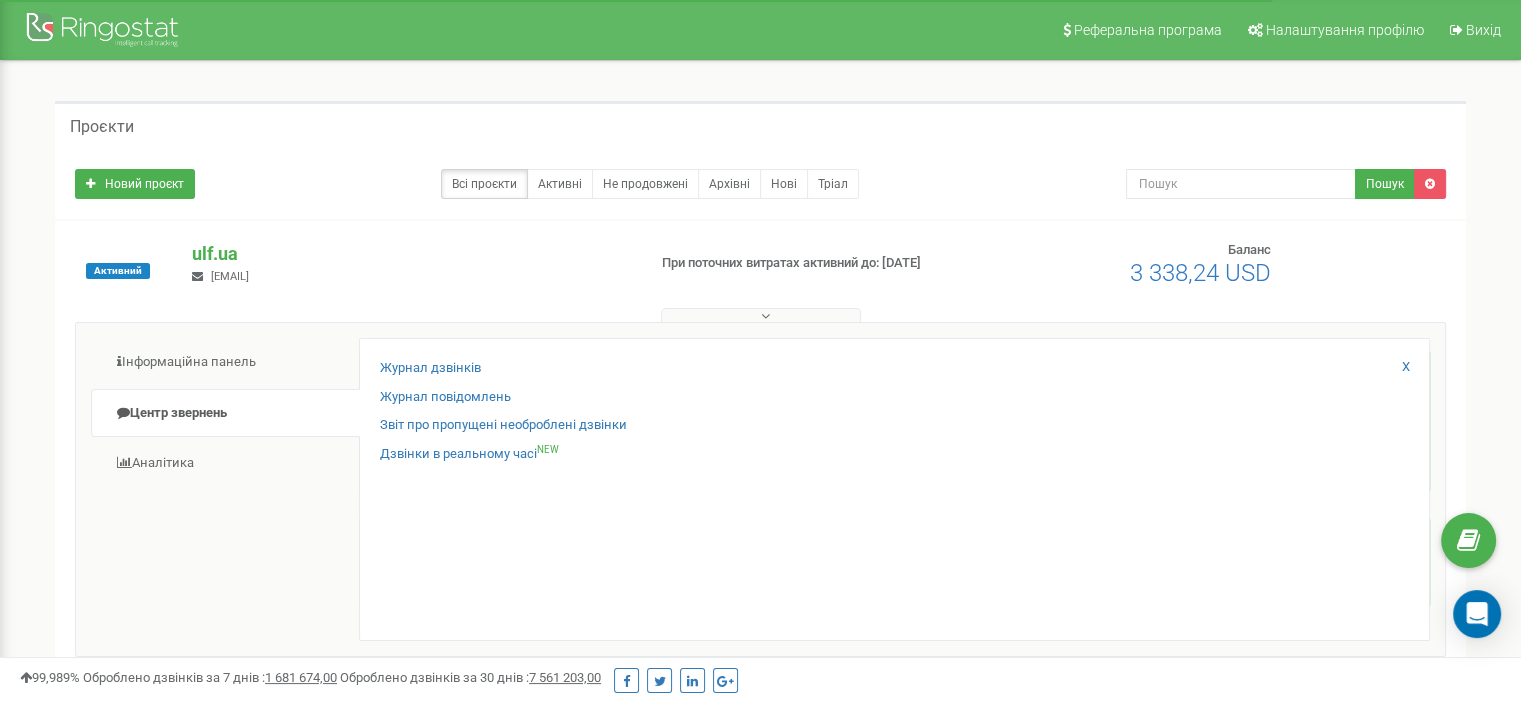 click on "Журнал дзвінків" at bounding box center (894, 373) 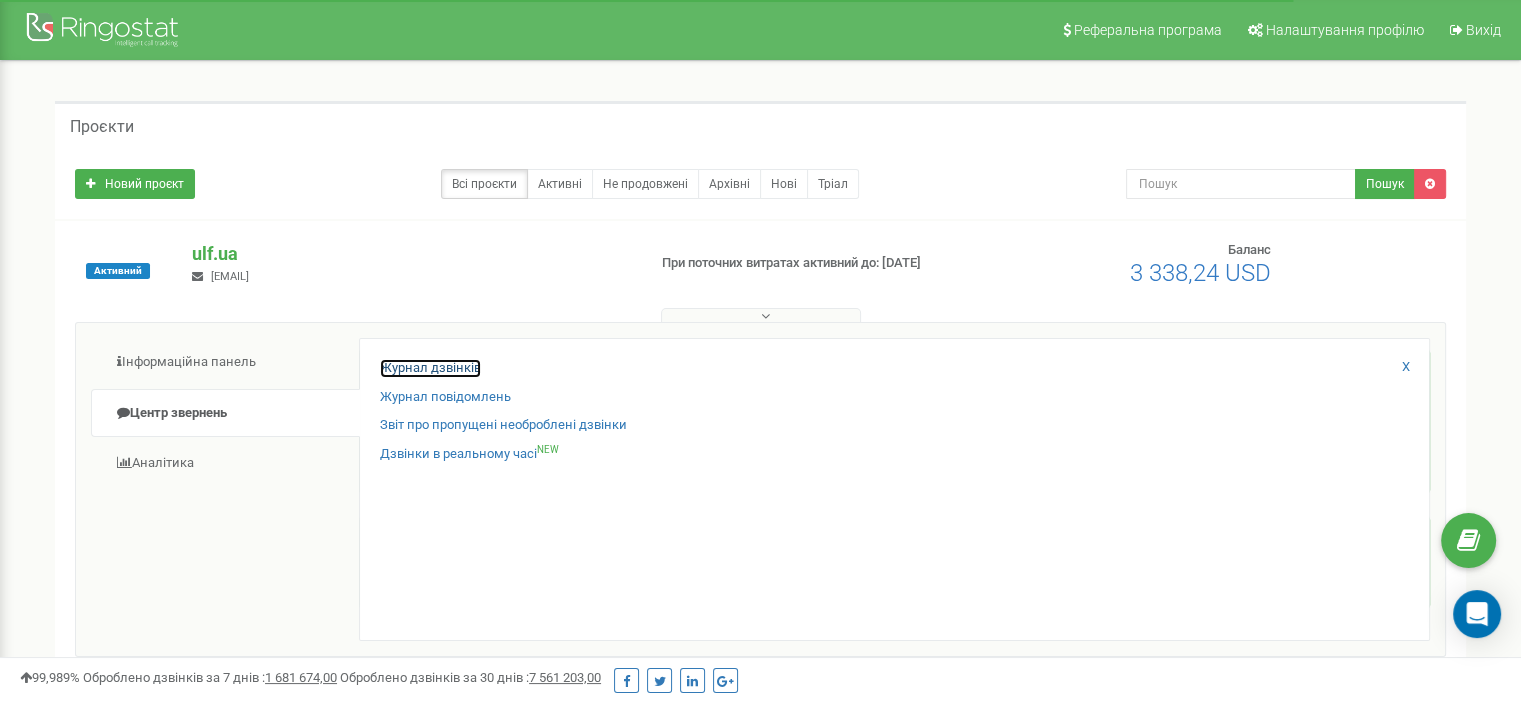 click on "Журнал дзвінків" at bounding box center (430, 368) 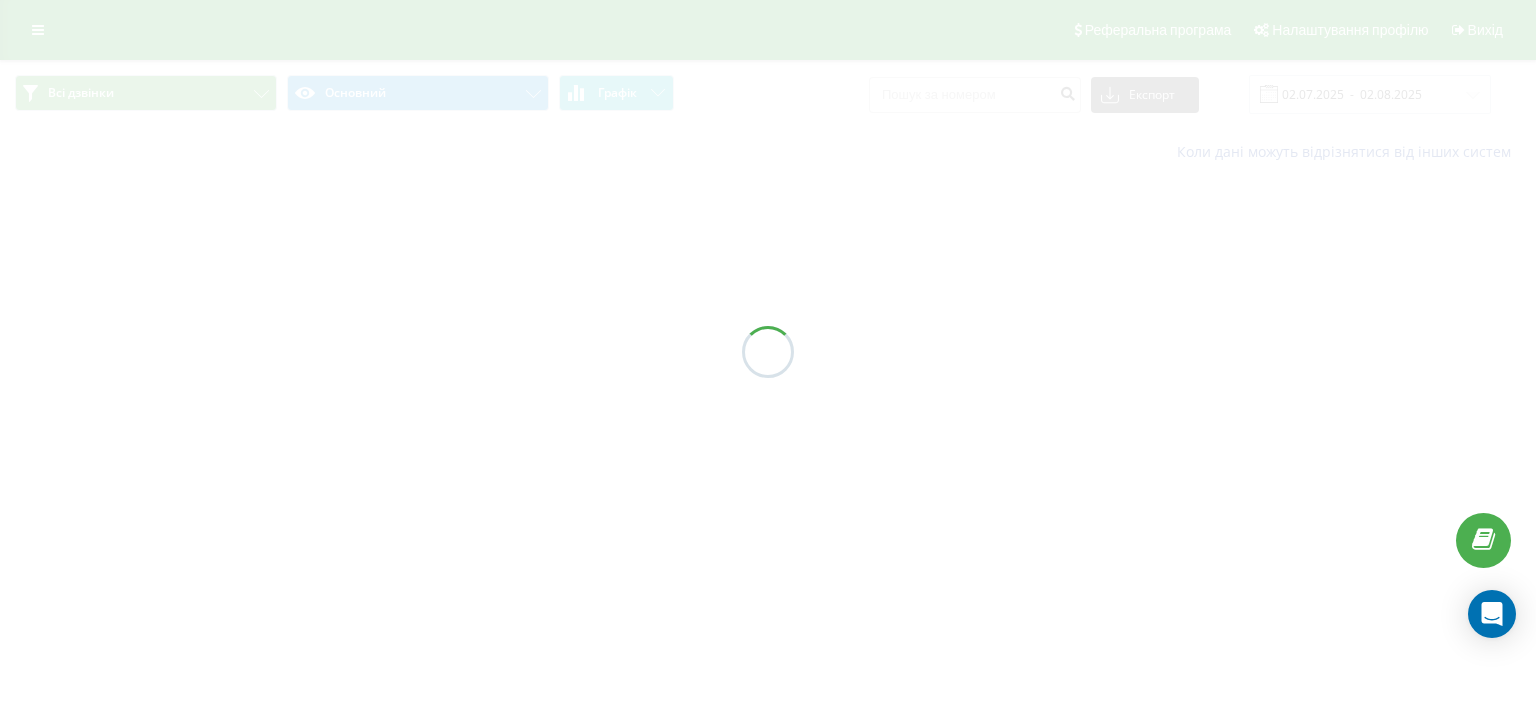 scroll, scrollTop: 0, scrollLeft: 0, axis: both 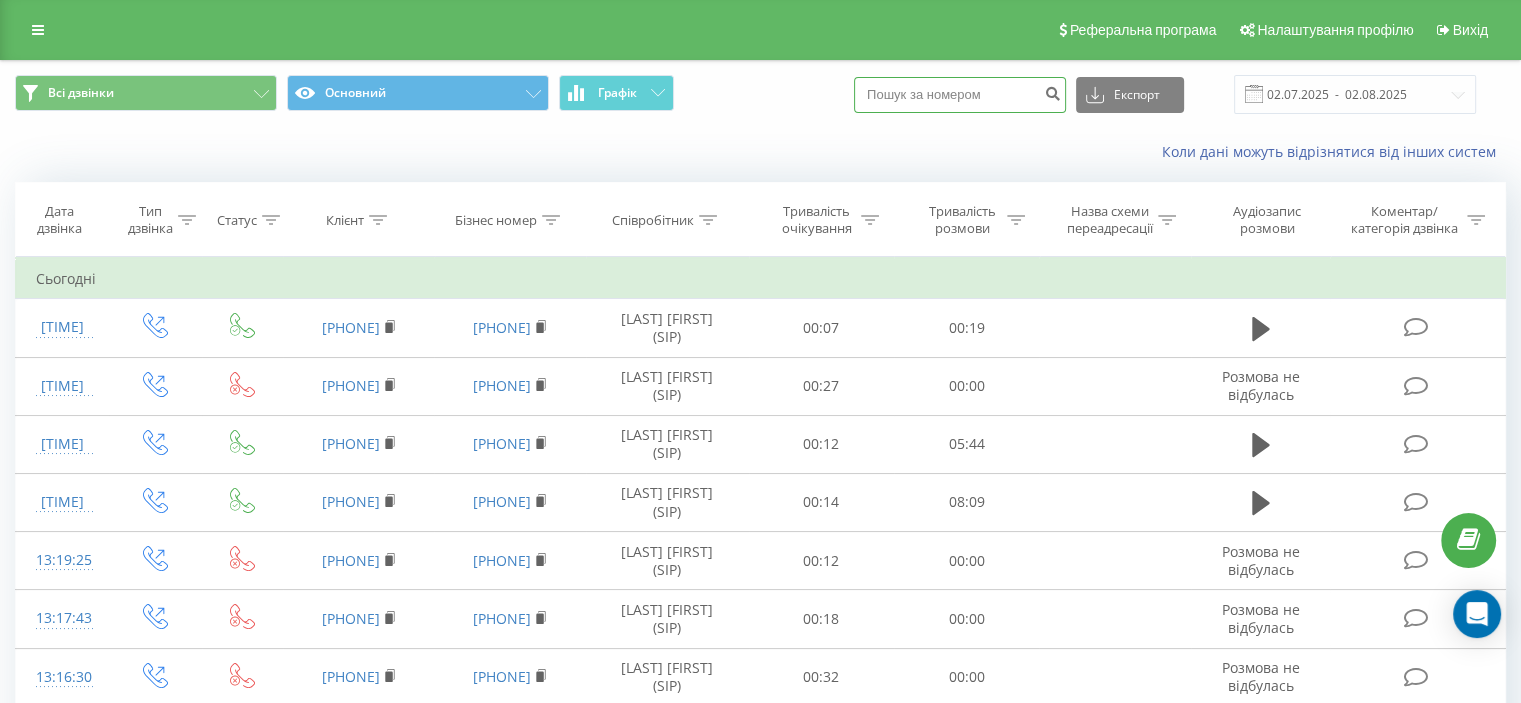 drag, startPoint x: 979, startPoint y: 104, endPoint x: 963, endPoint y: 87, distance: 23.345236 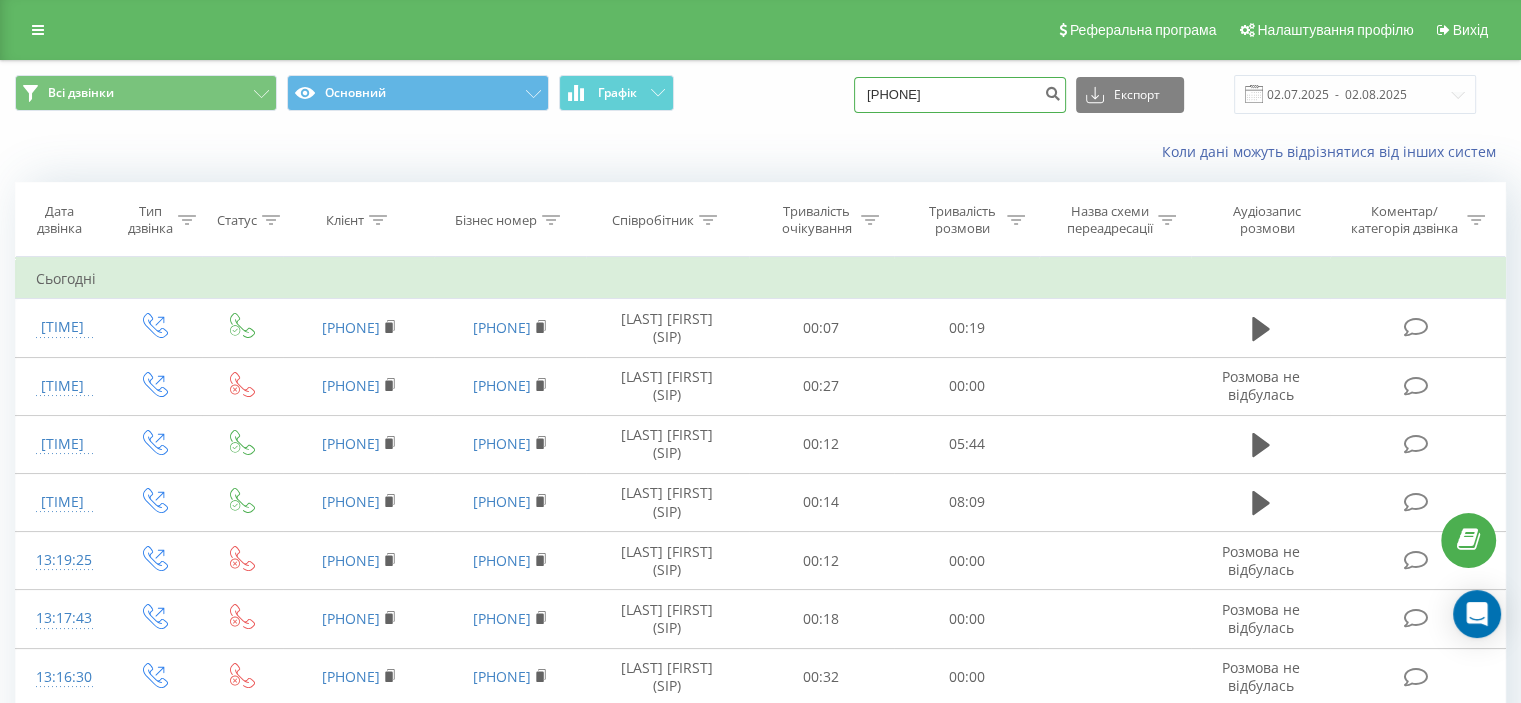 type on "[PHONE]" 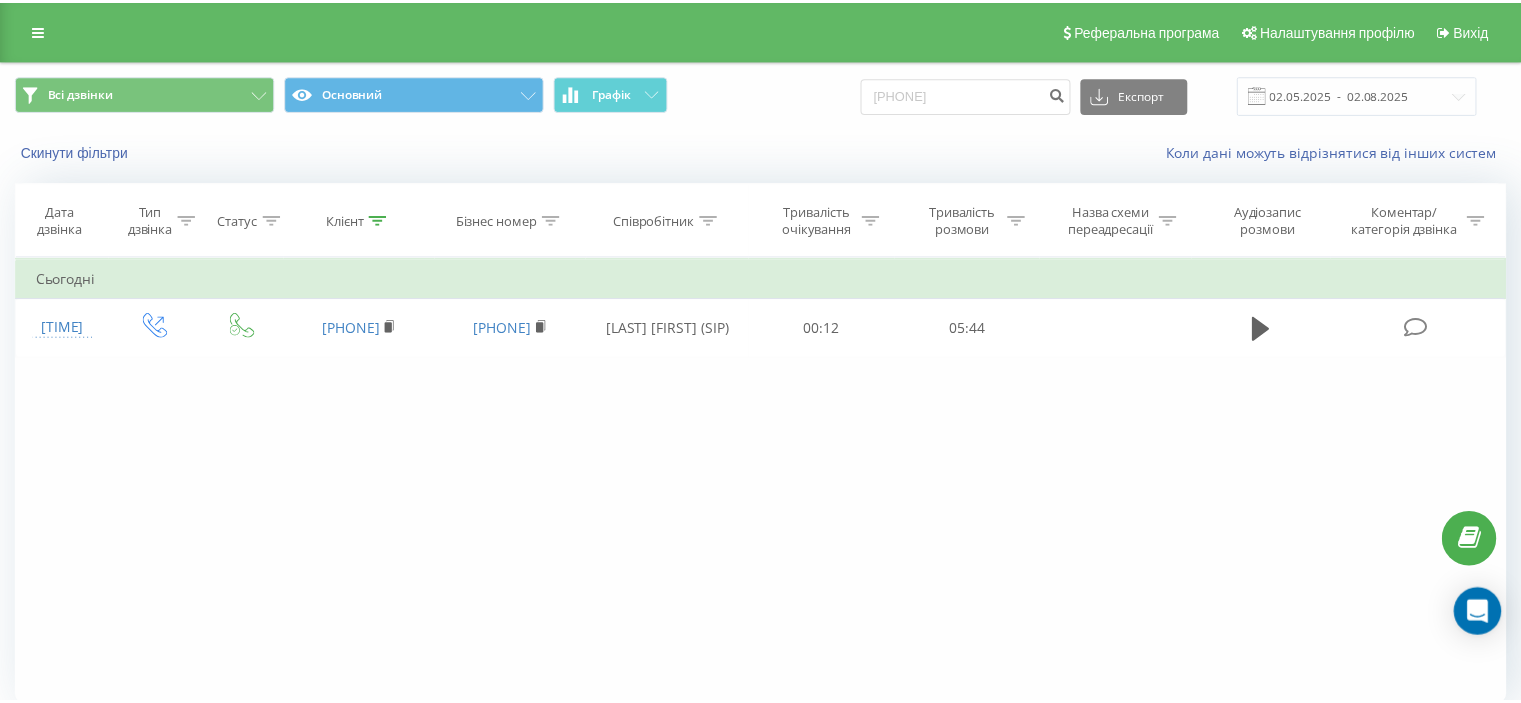 scroll, scrollTop: 0, scrollLeft: 0, axis: both 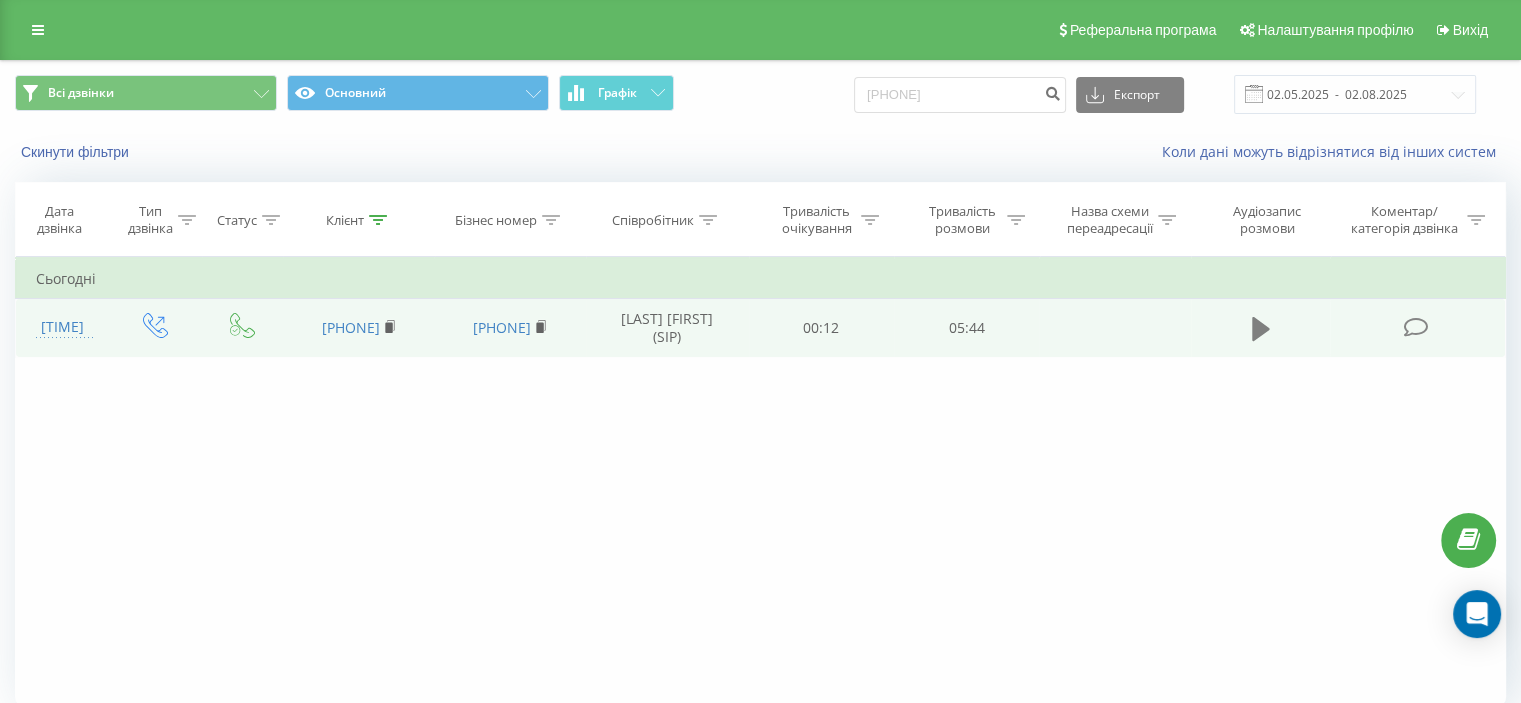 click at bounding box center [1261, 329] 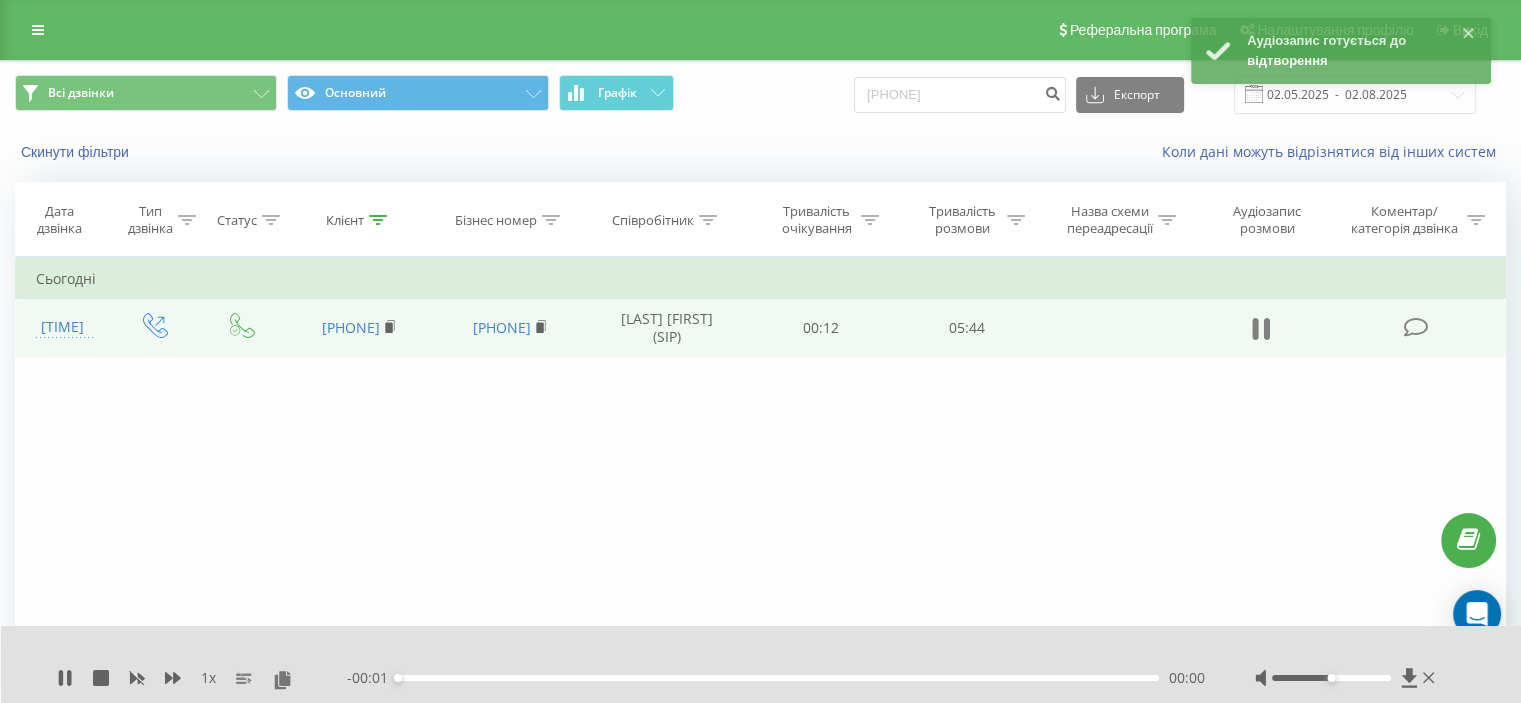 click 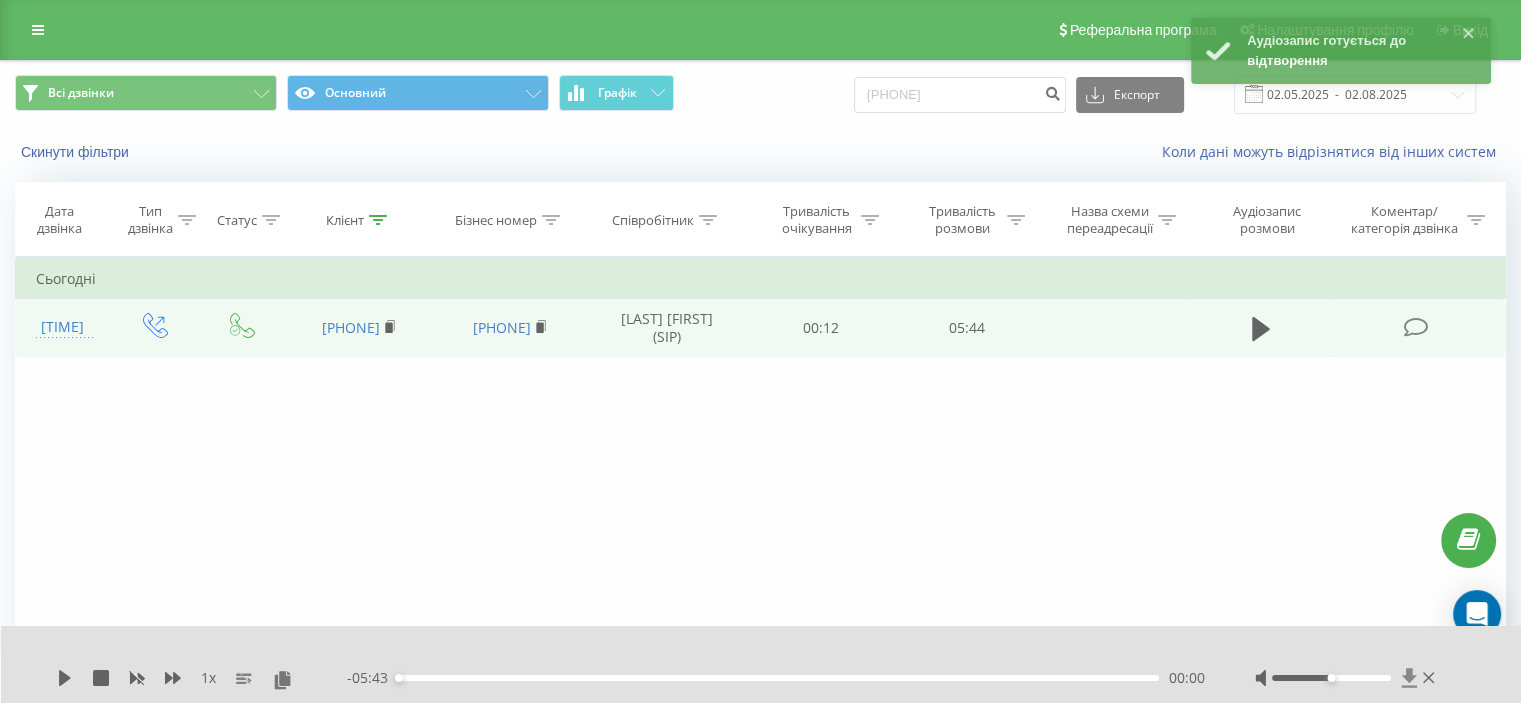 click 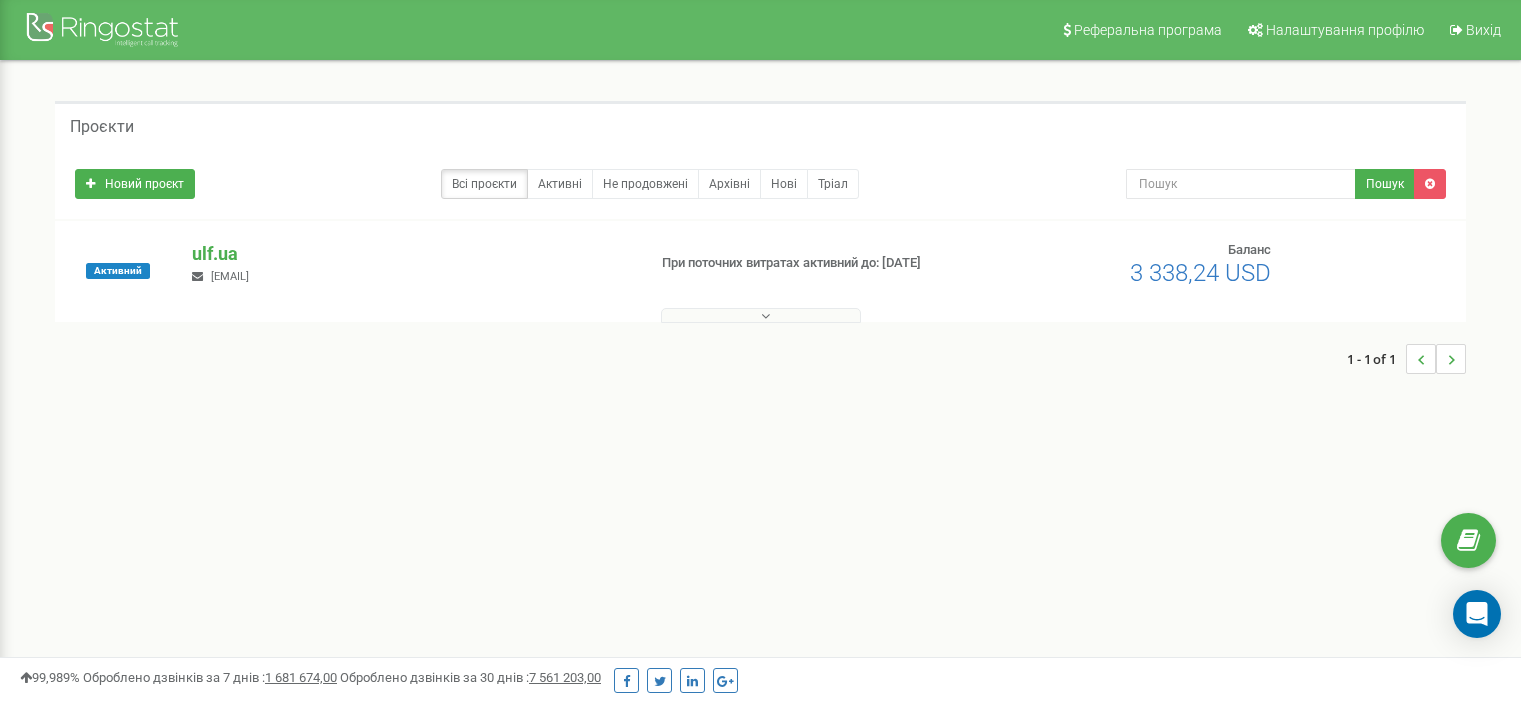 scroll, scrollTop: 0, scrollLeft: 0, axis: both 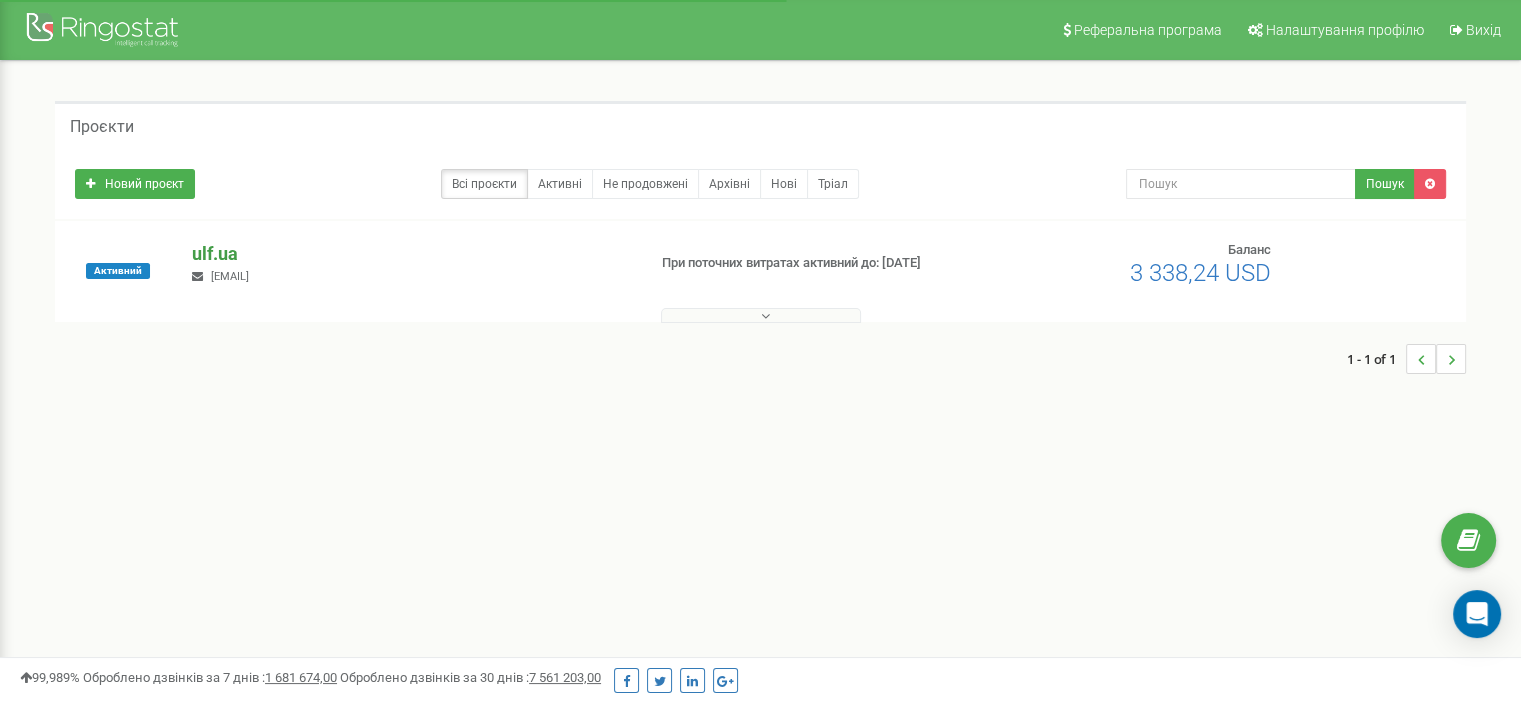 click on "ulf.ua" at bounding box center [410, 254] 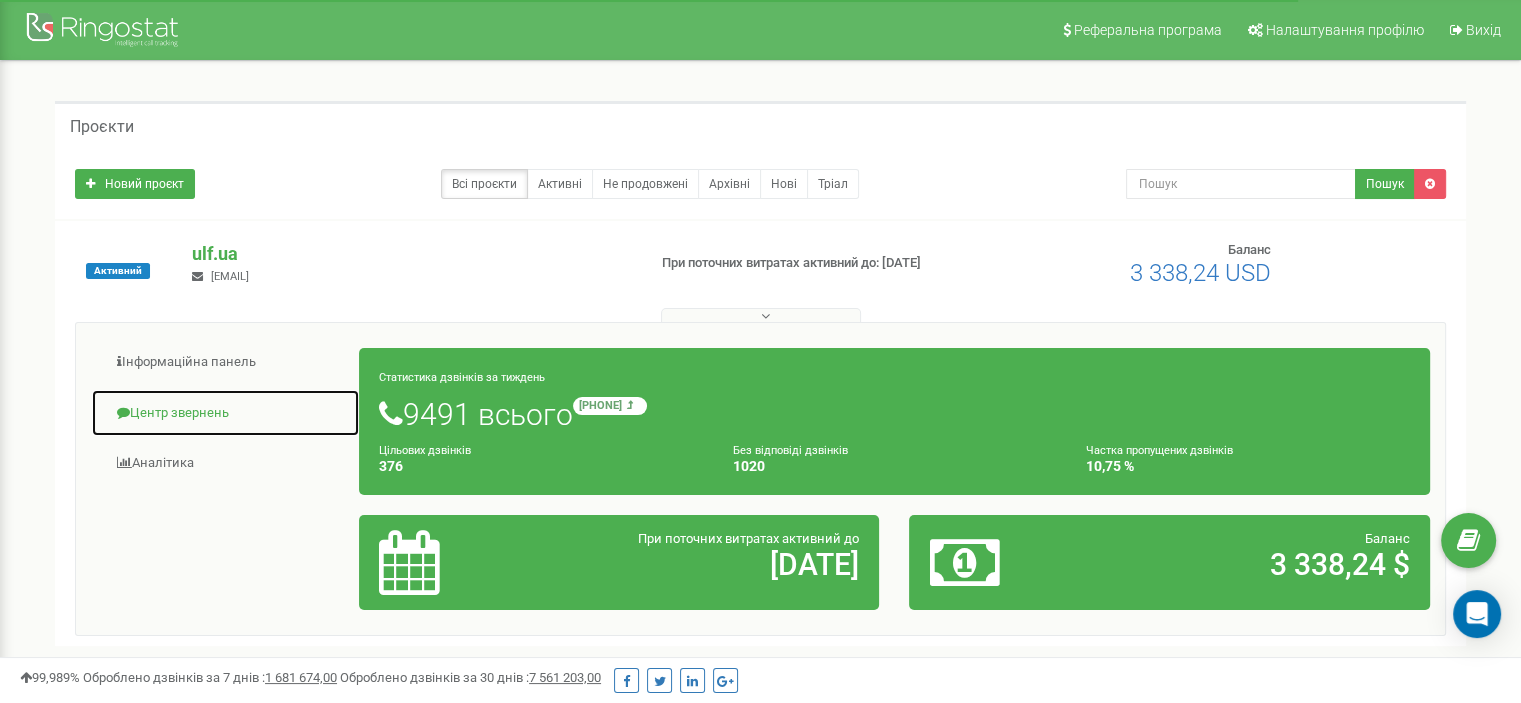 click on "Центр звернень" at bounding box center [225, 413] 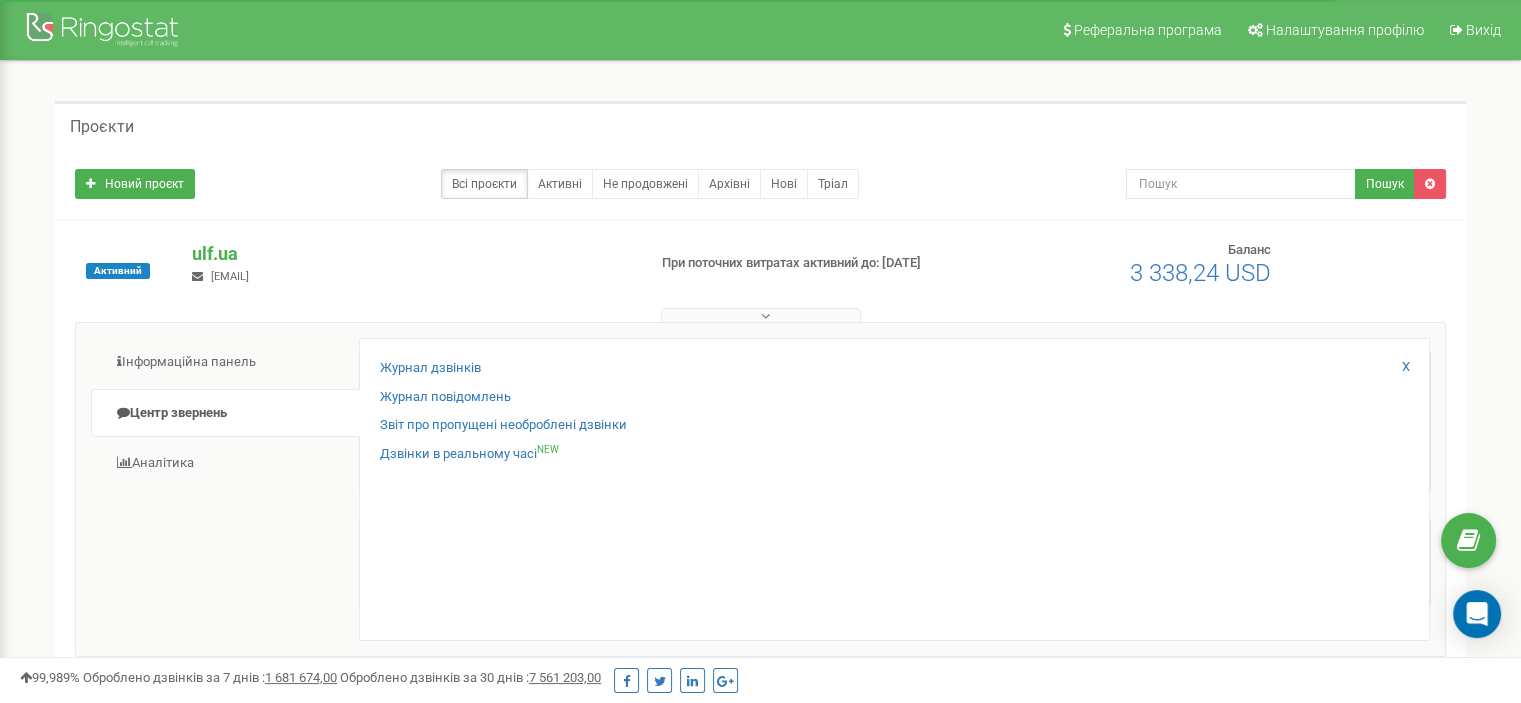 click on "Журнал дзвінків" at bounding box center (894, 373) 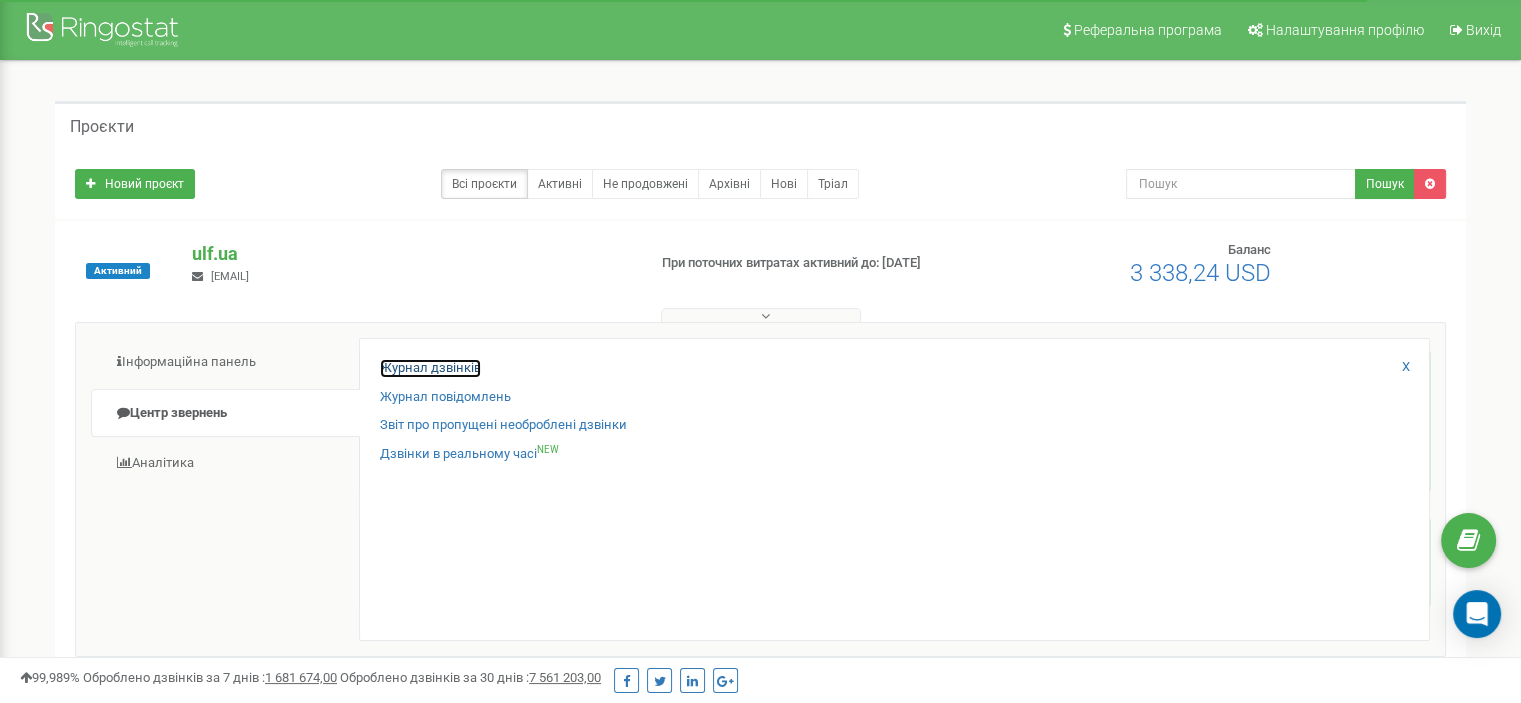 click on "Журнал дзвінків" at bounding box center (430, 368) 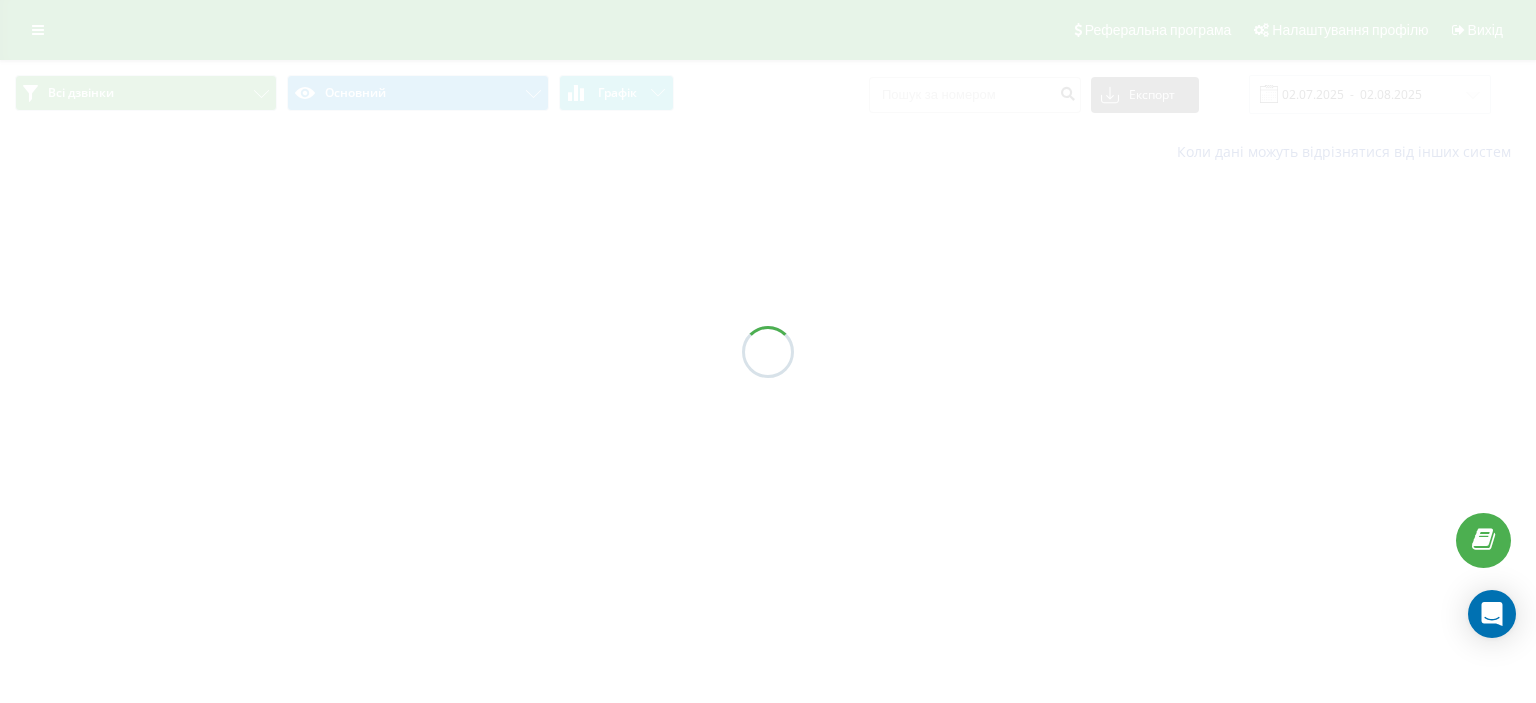 scroll, scrollTop: 0, scrollLeft: 0, axis: both 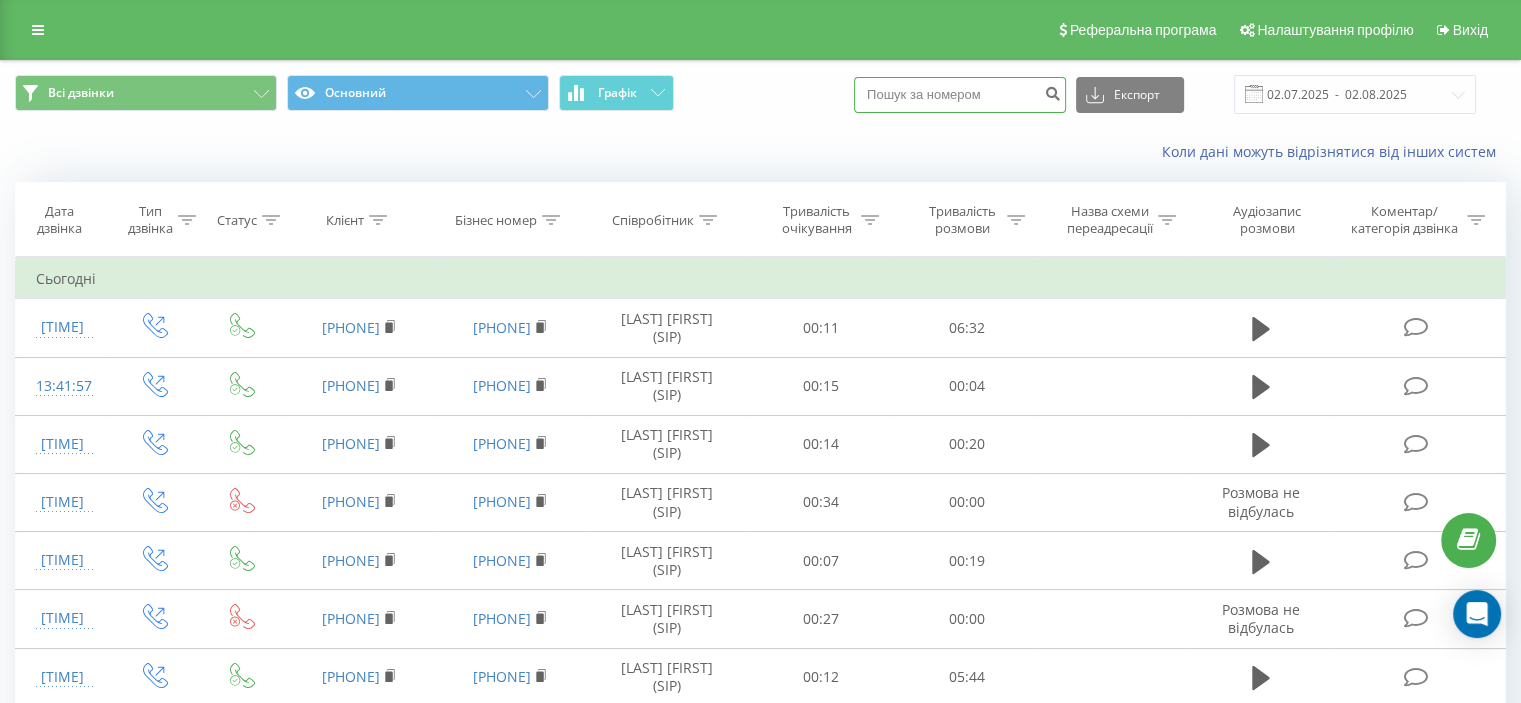click at bounding box center (960, 95) 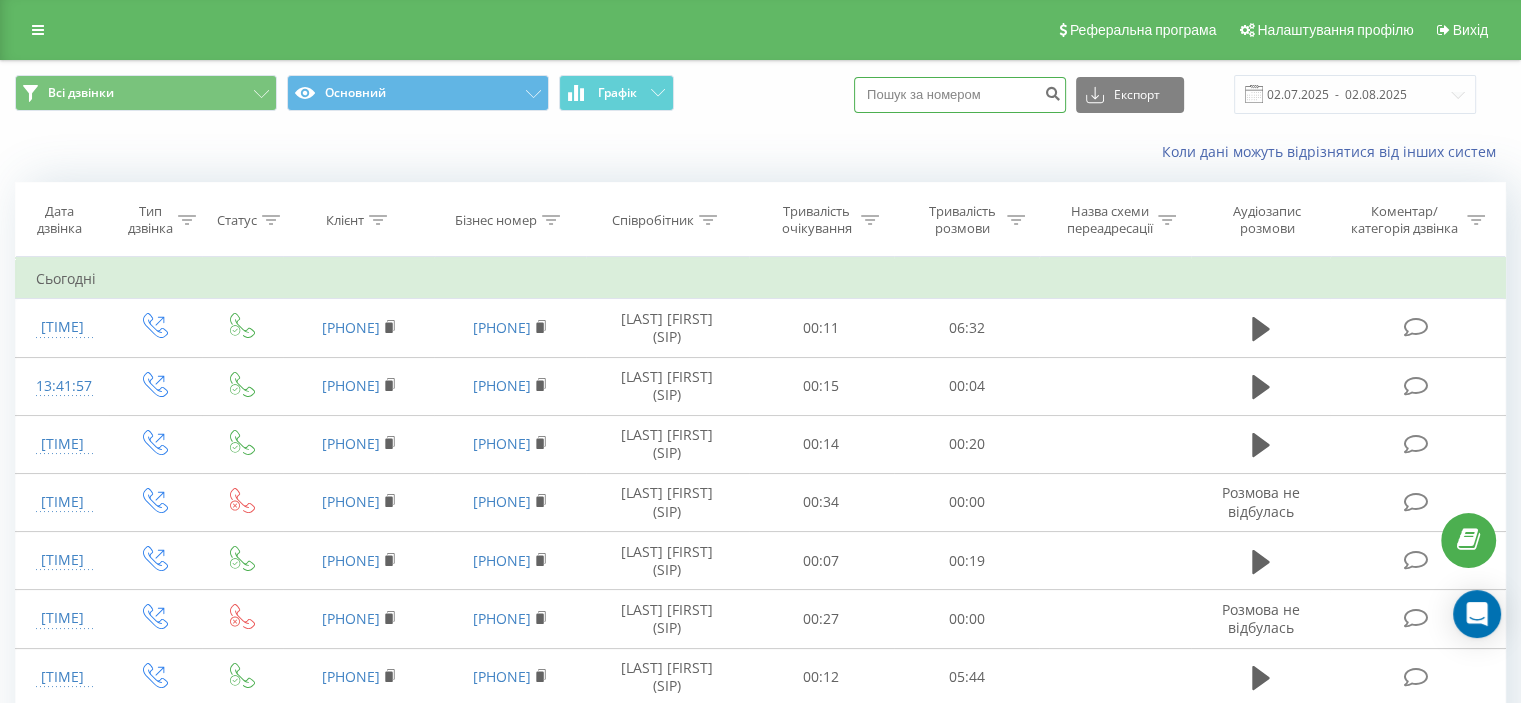 paste on "[PHONE]" 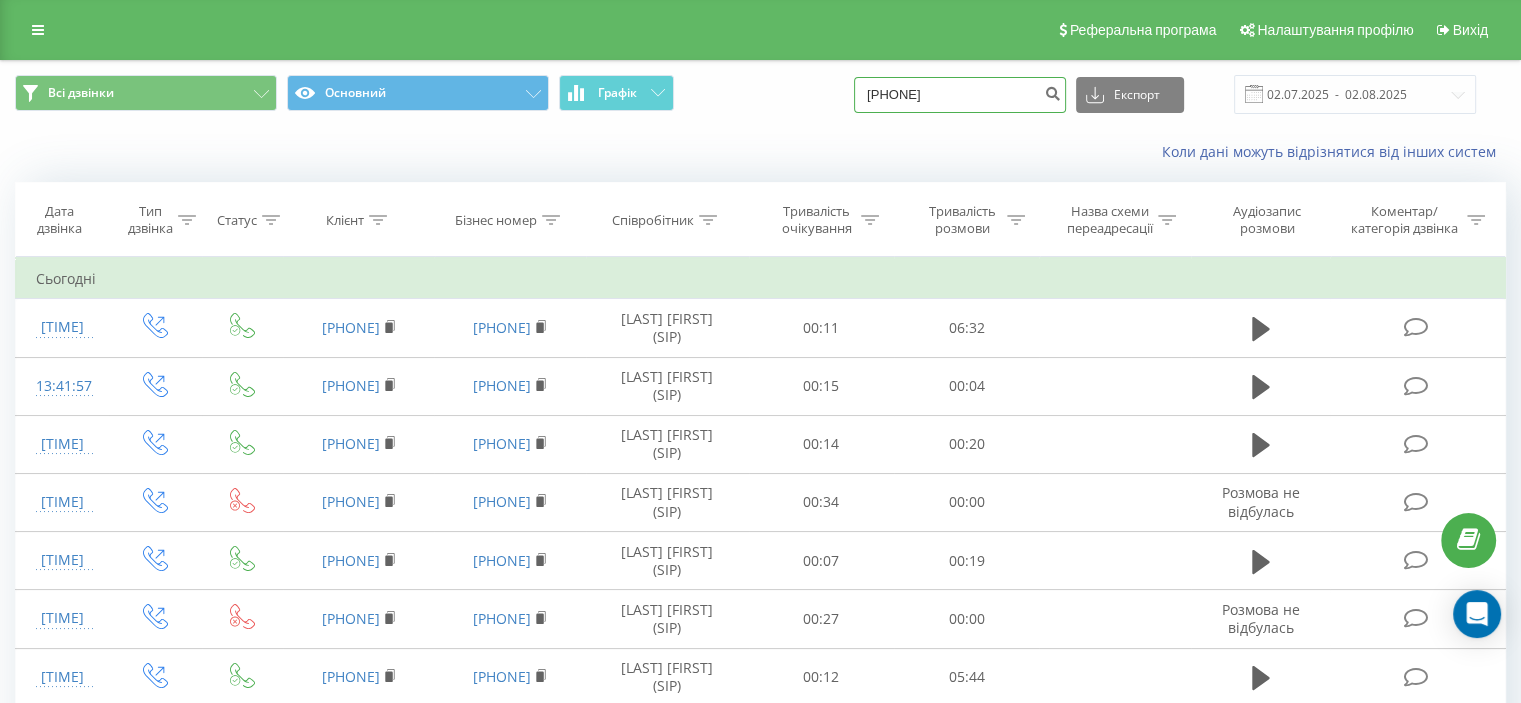 type on "[PHONE]" 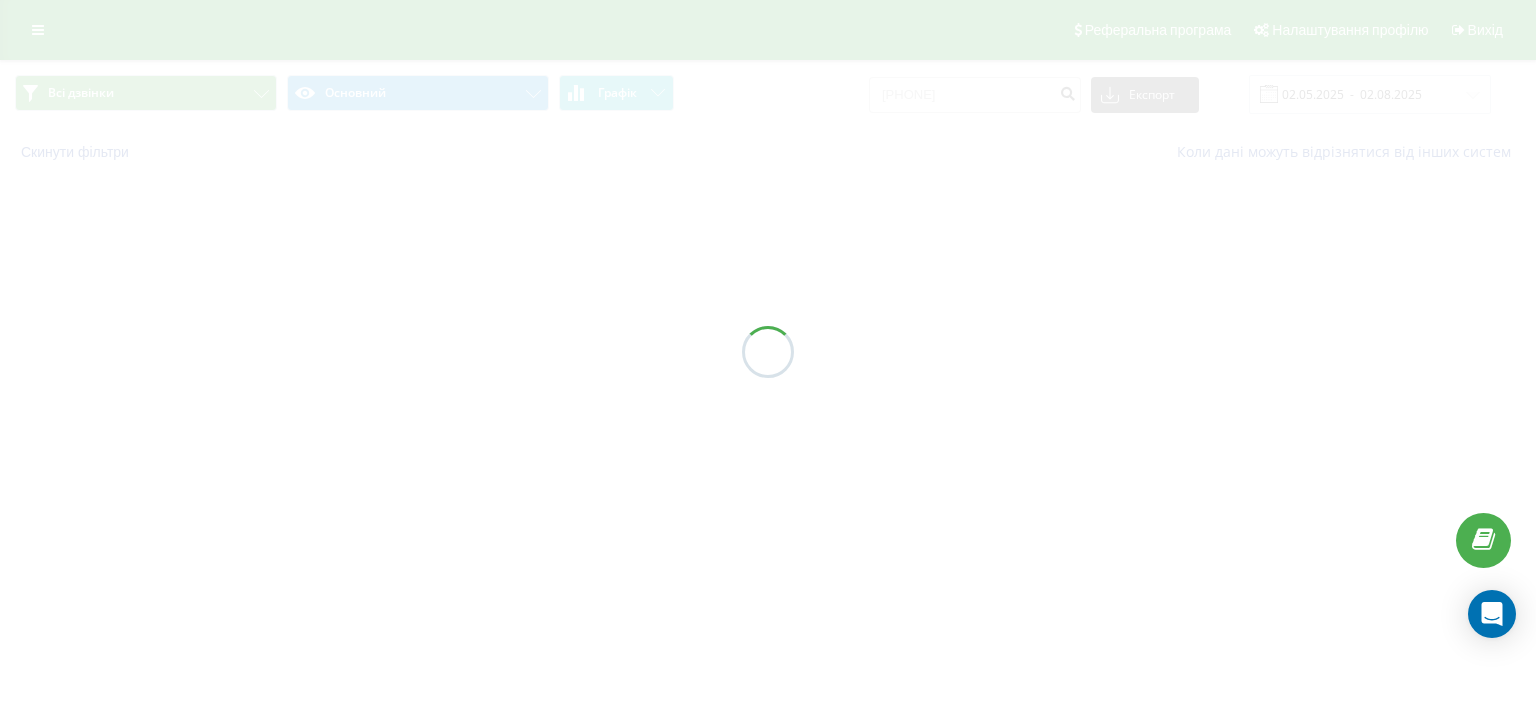 scroll, scrollTop: 0, scrollLeft: 0, axis: both 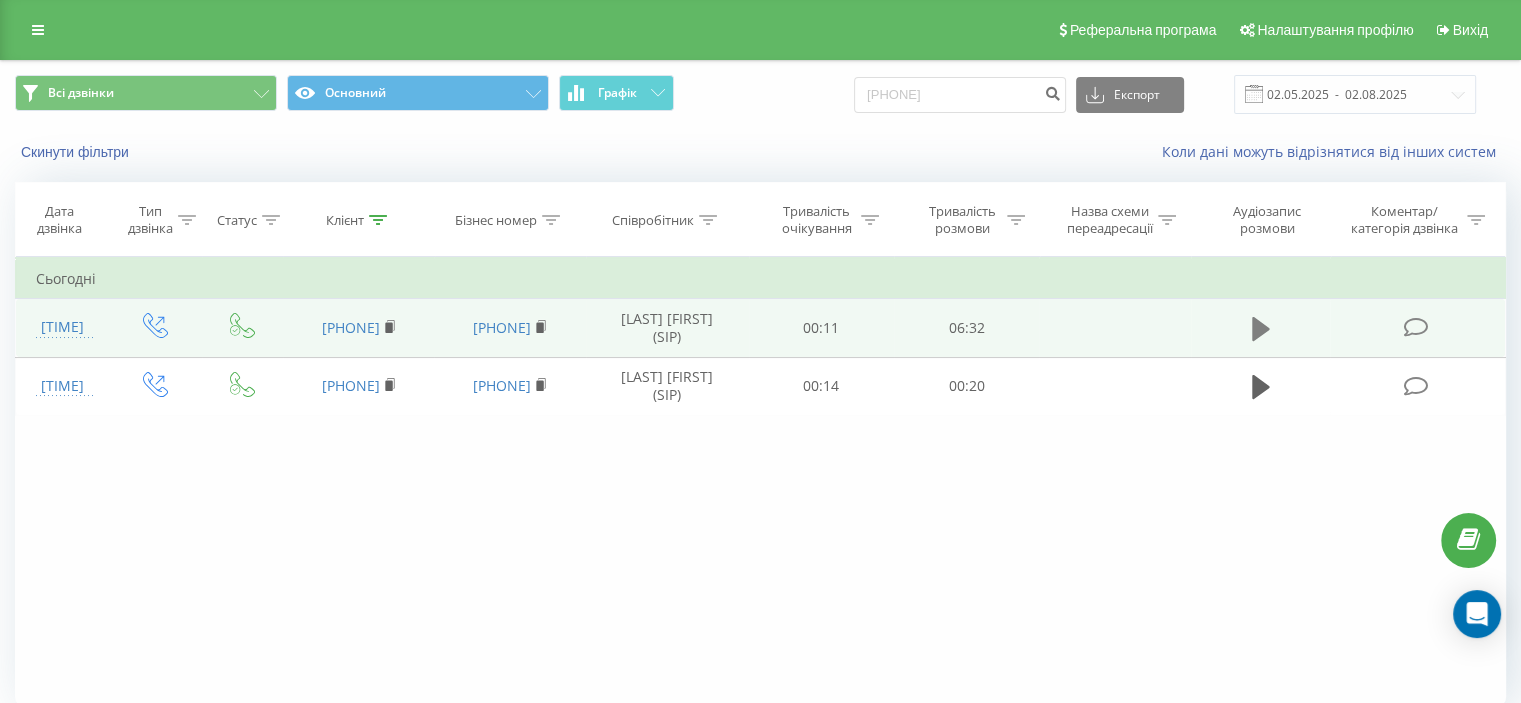 click 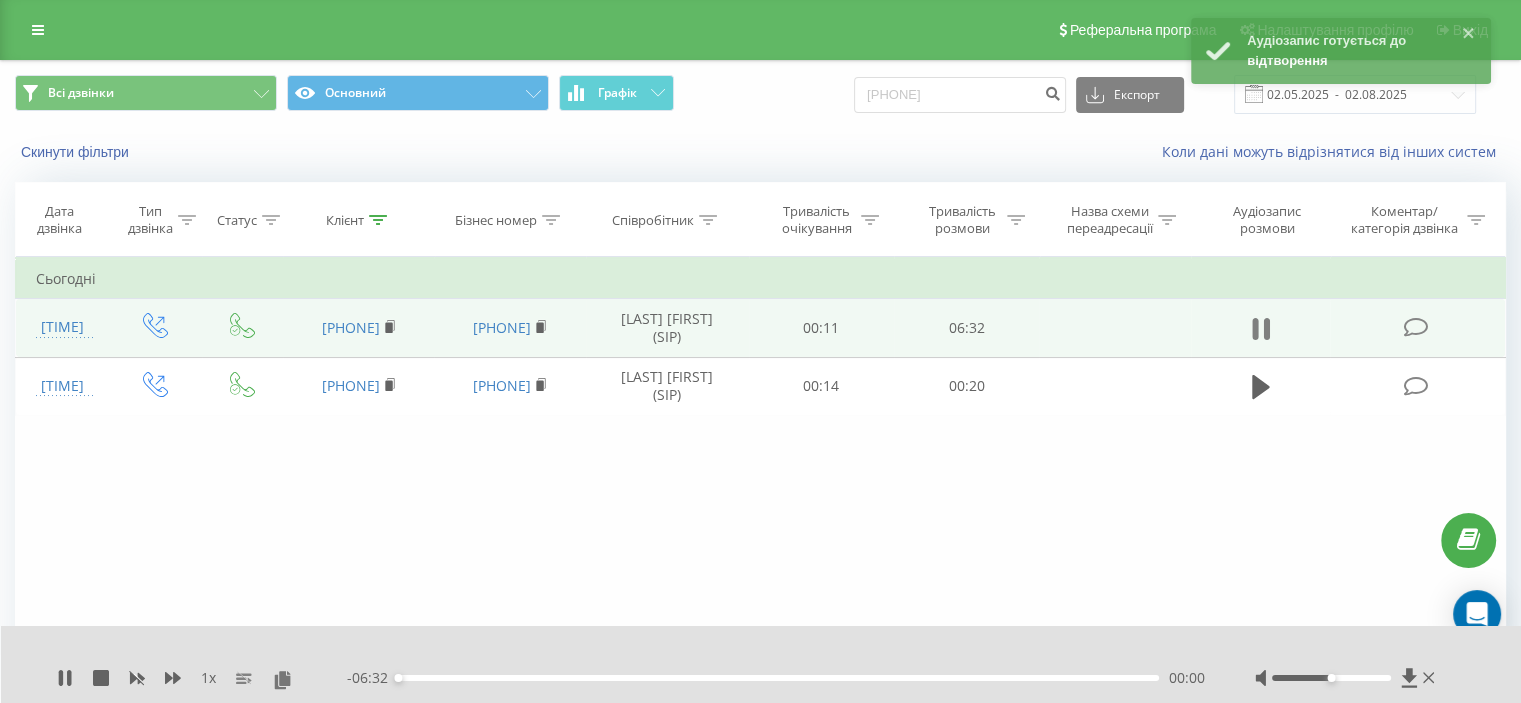 click 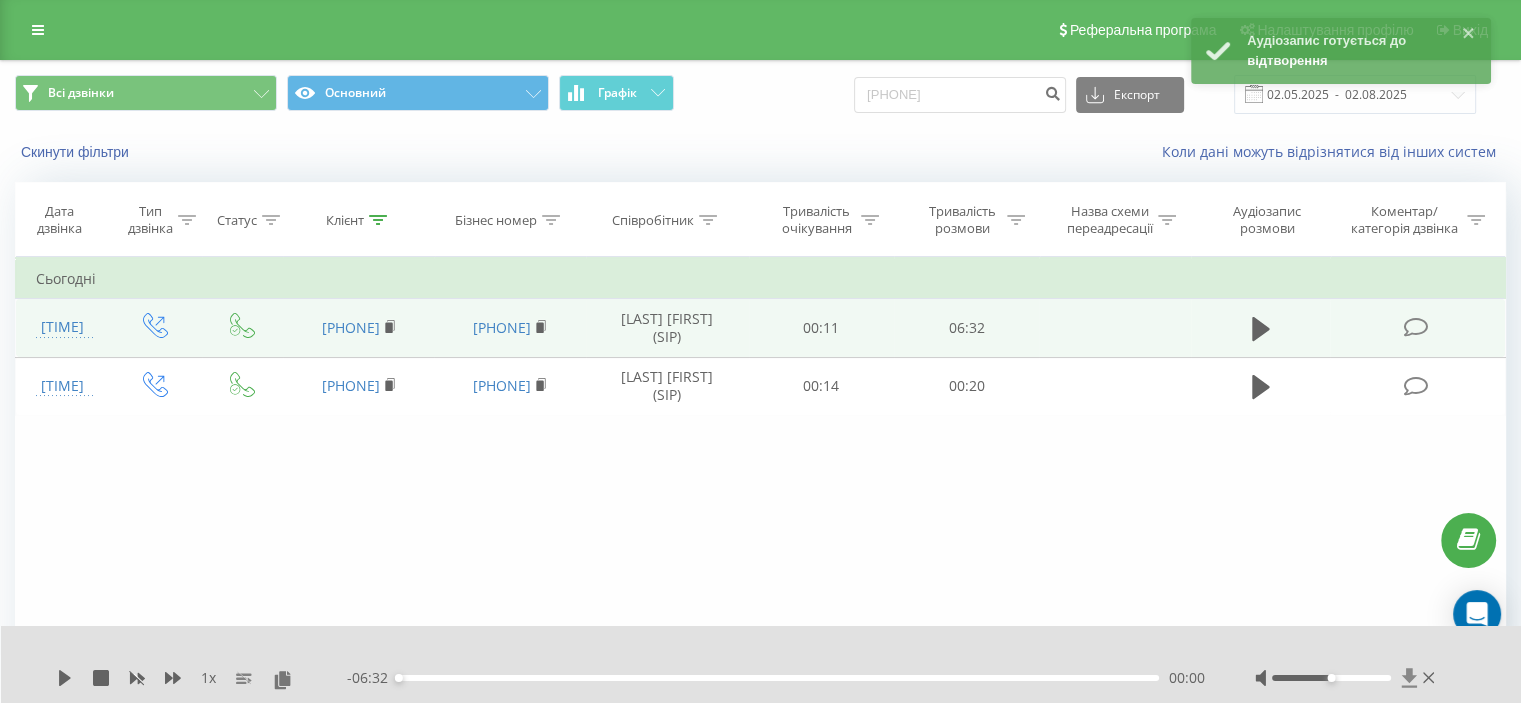 click 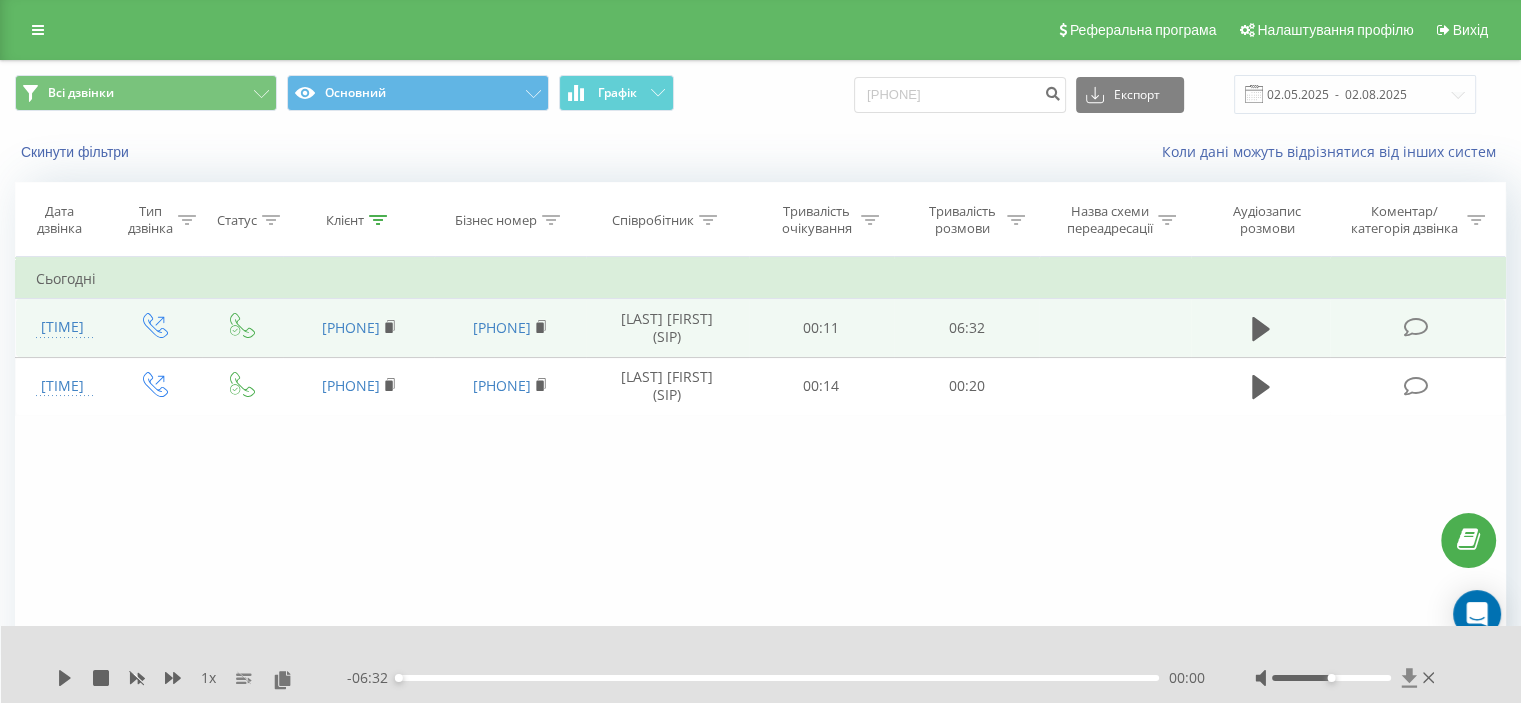 click 